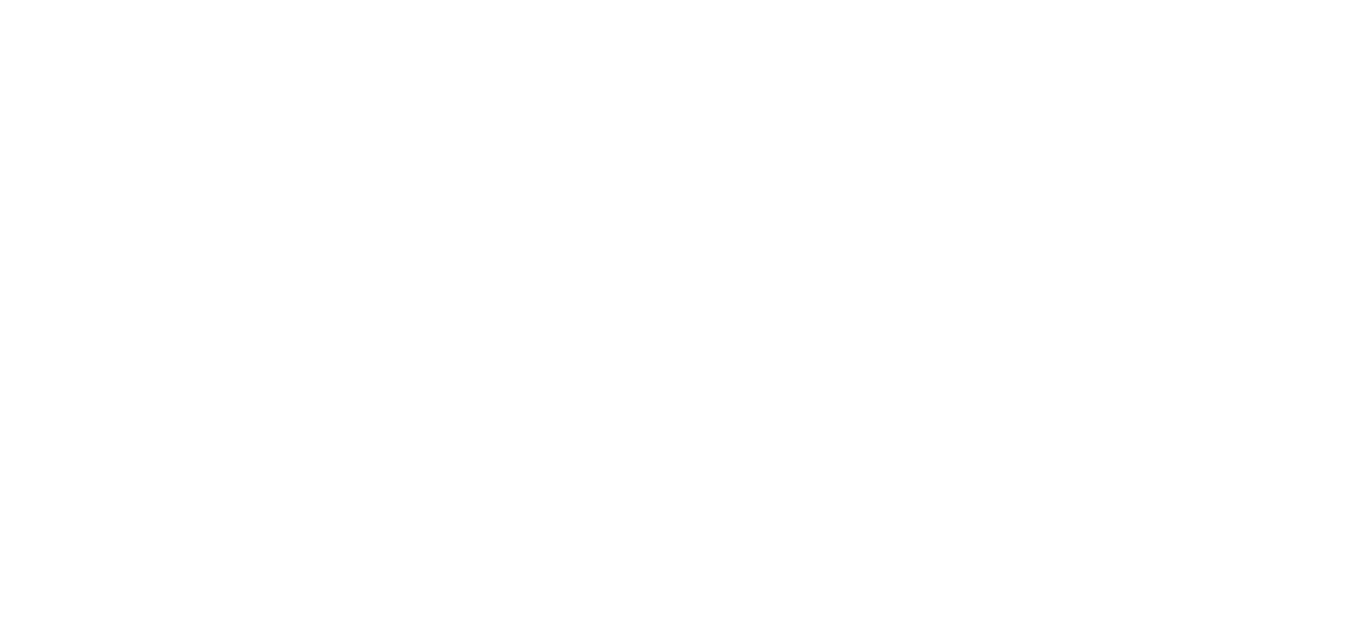 scroll, scrollTop: 0, scrollLeft: 0, axis: both 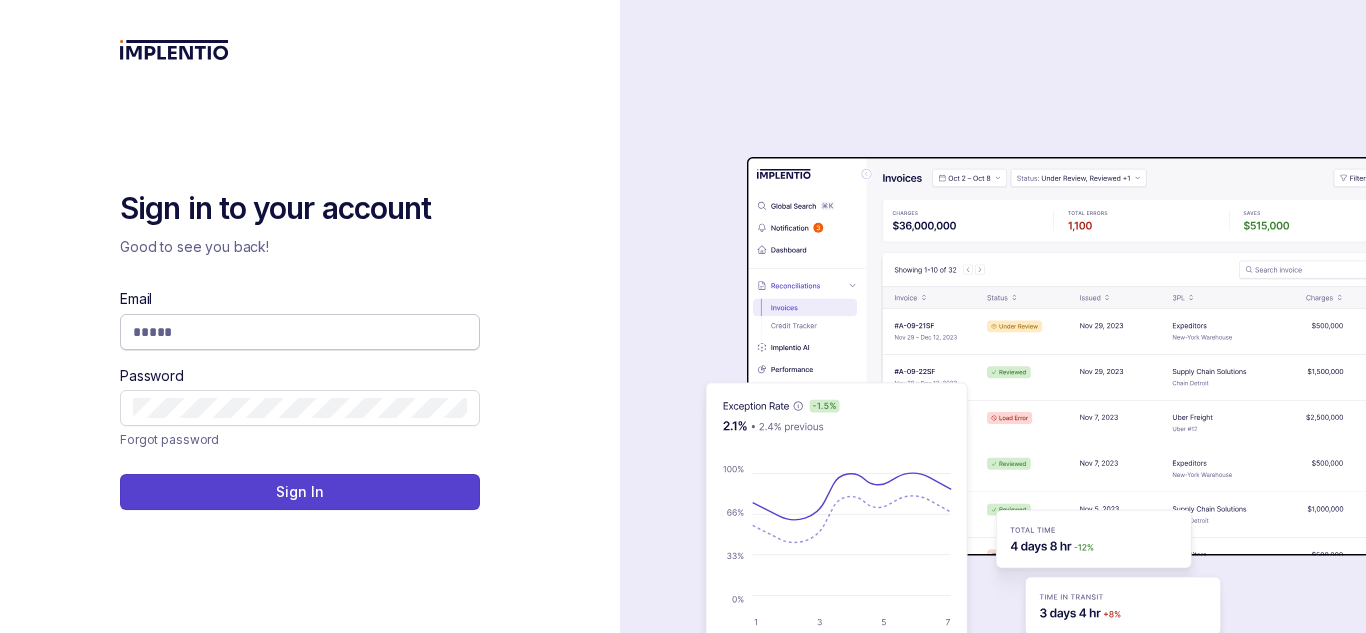 click on "Email" at bounding box center [300, 332] 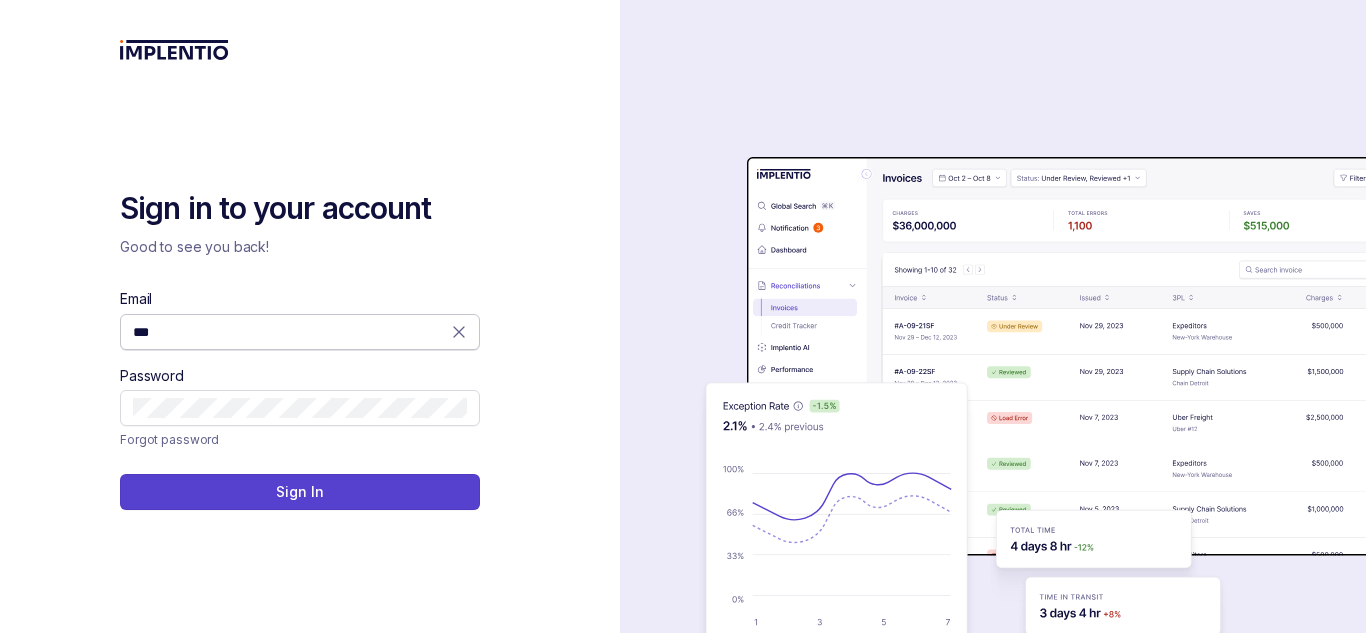 click on "Sign In" at bounding box center [300, 492] 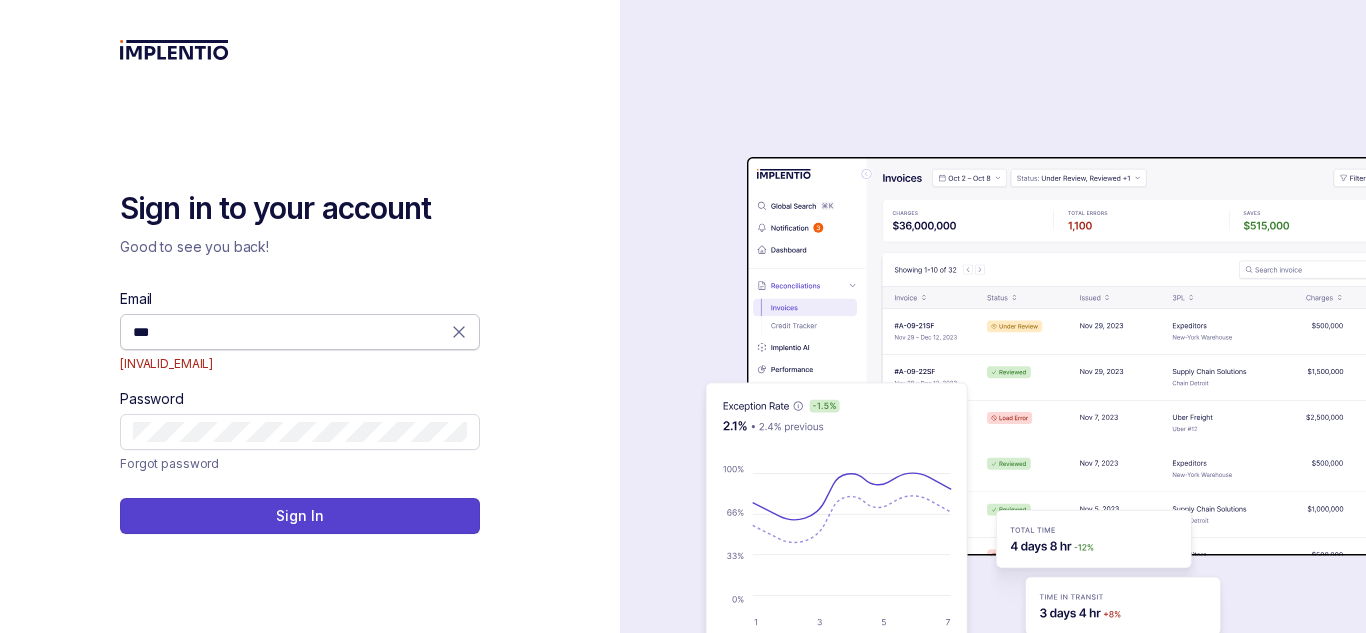 type on "**********" 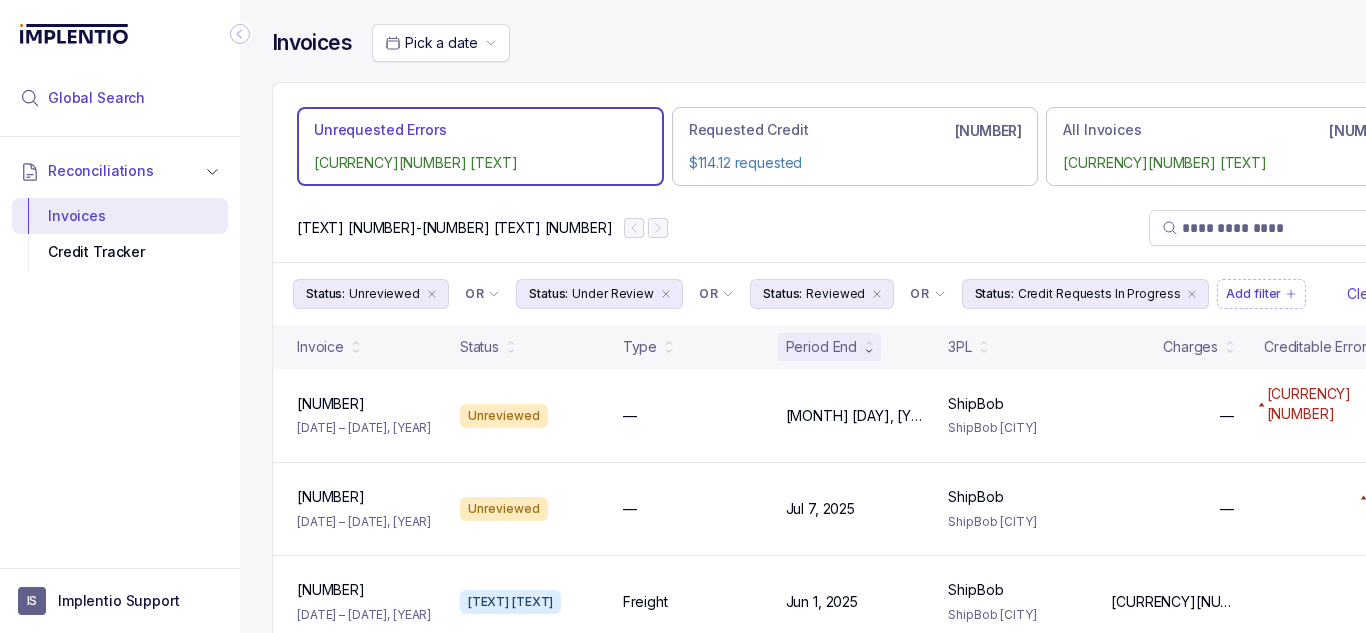 click on "Global Search" at bounding box center (96, 98) 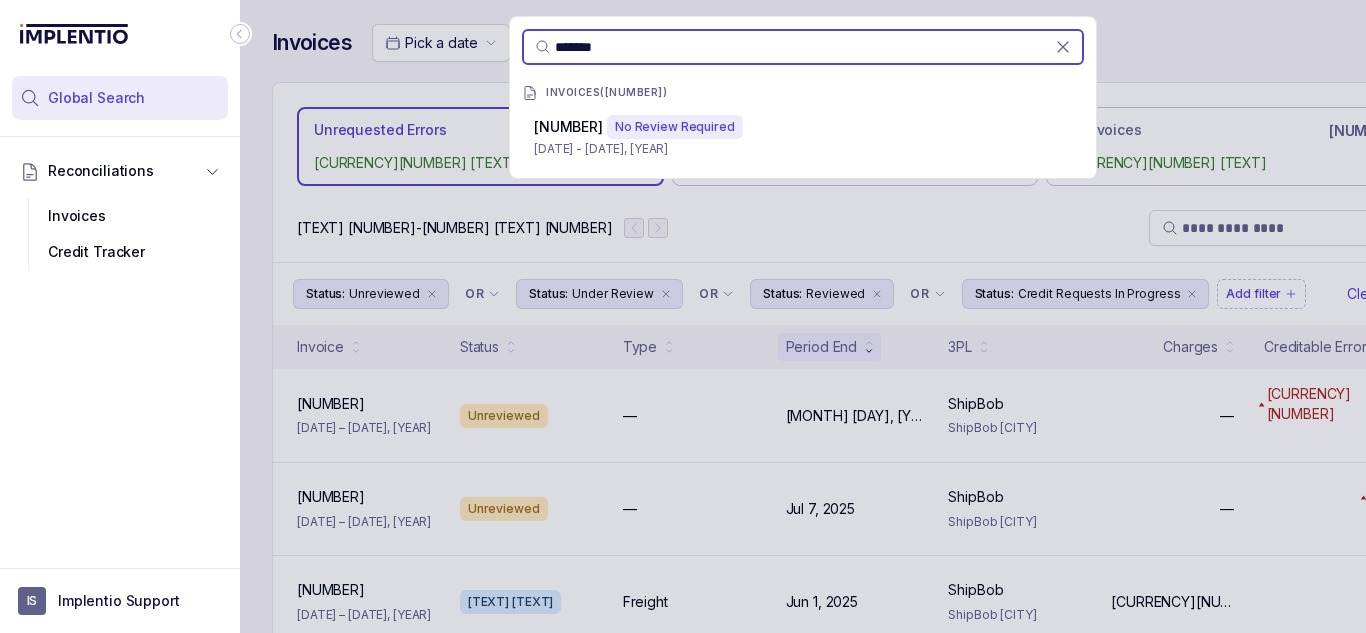 paste 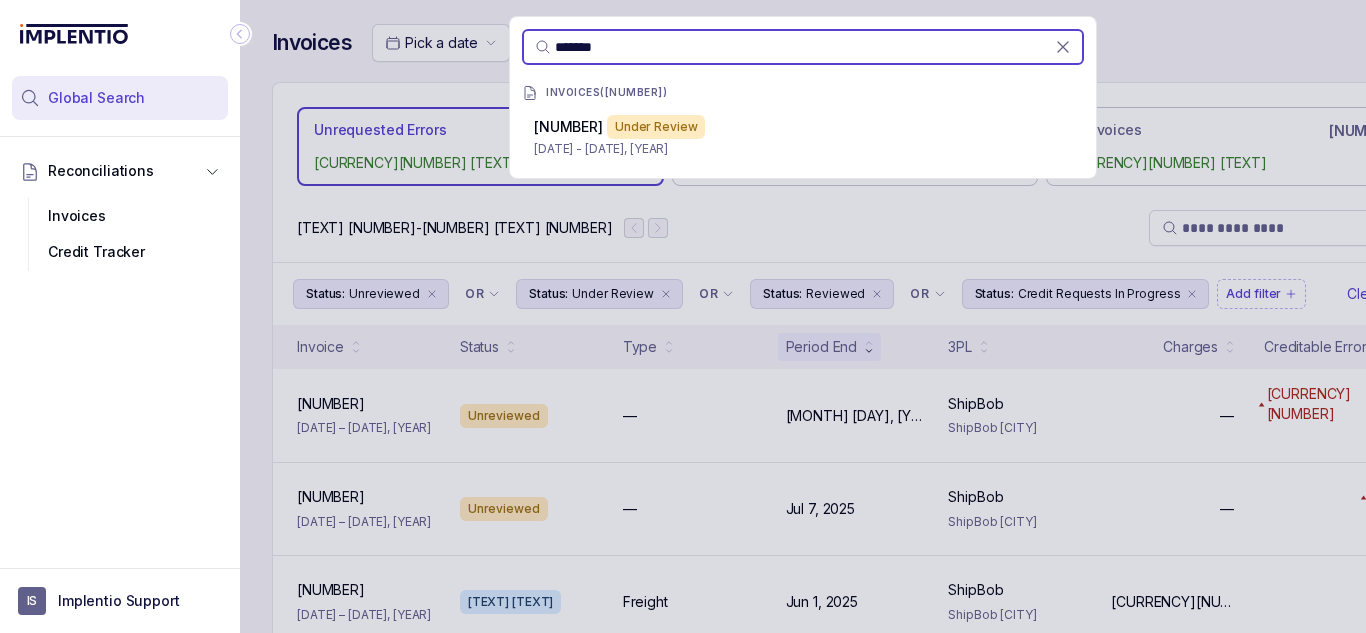 paste 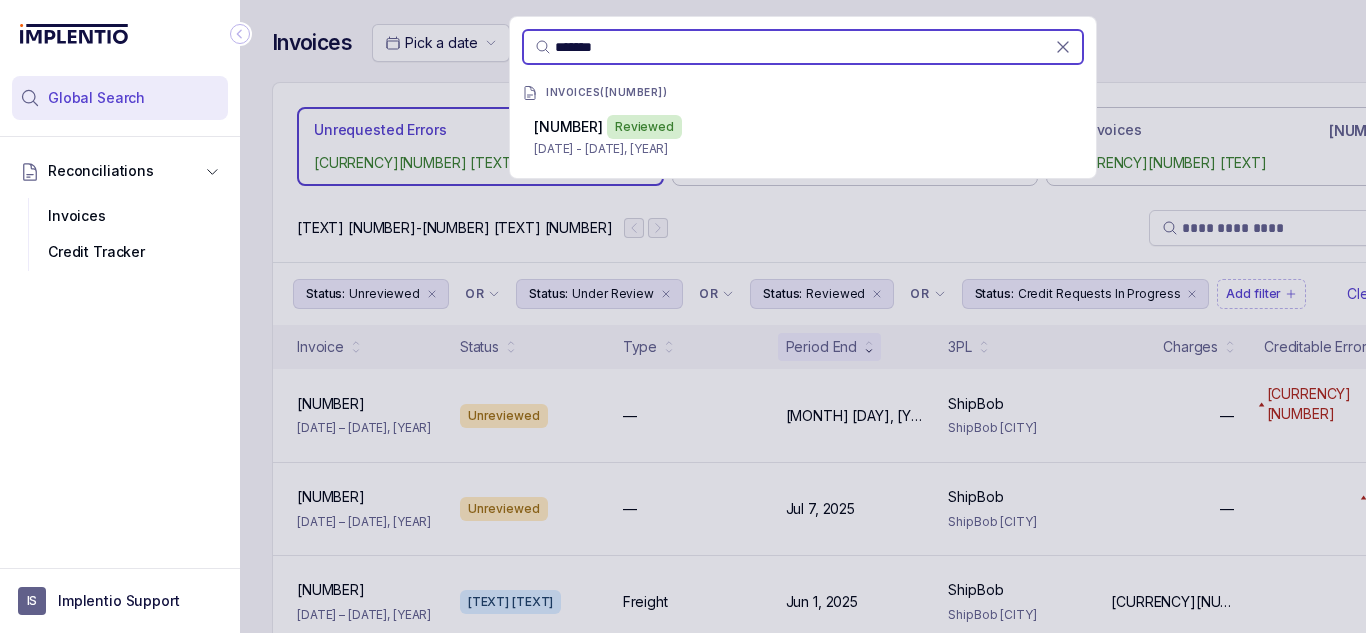 paste 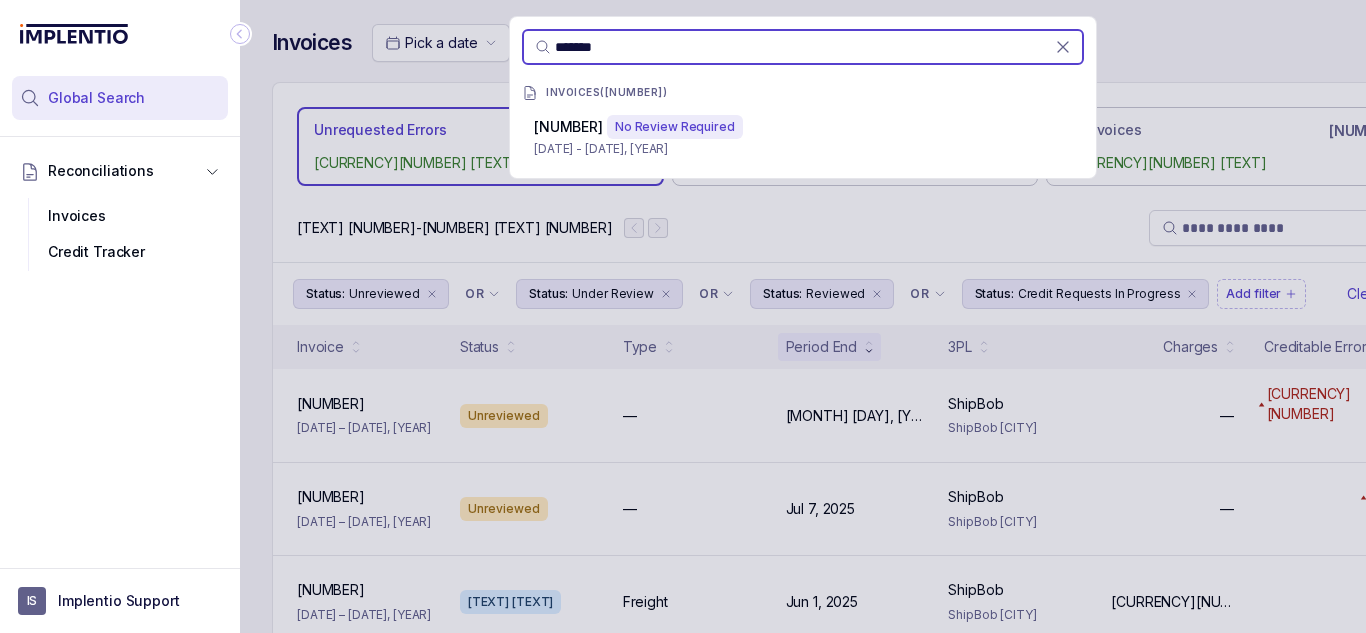 paste 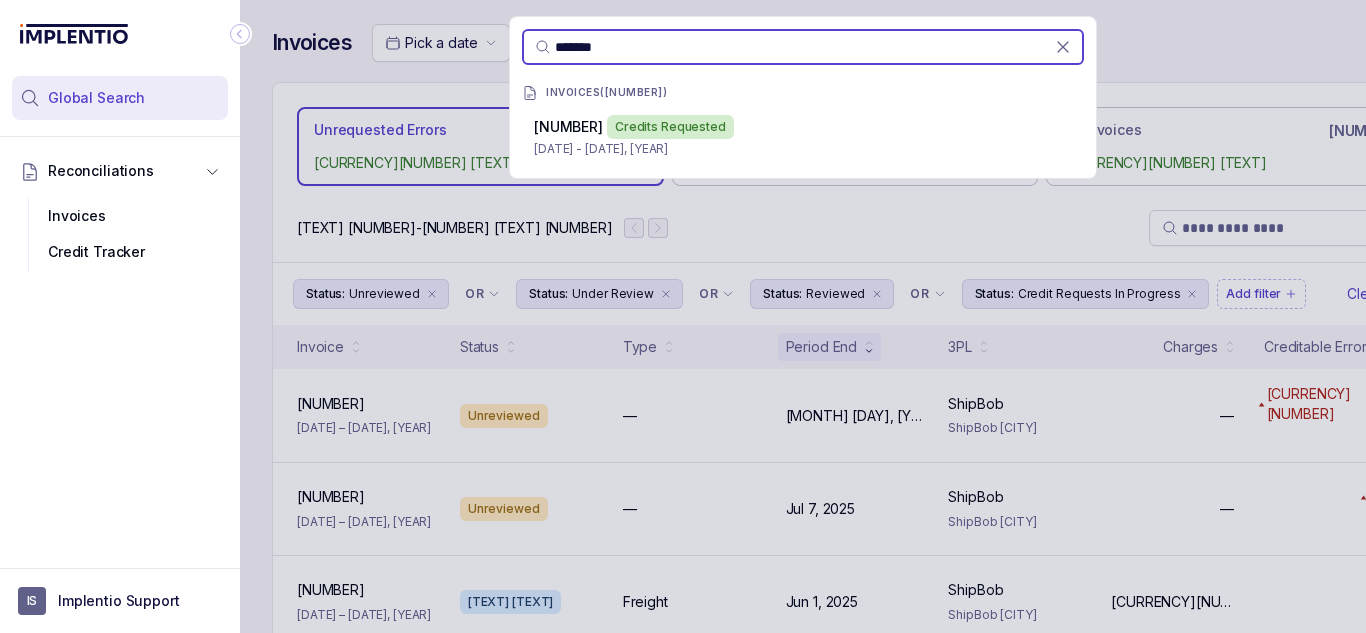 paste 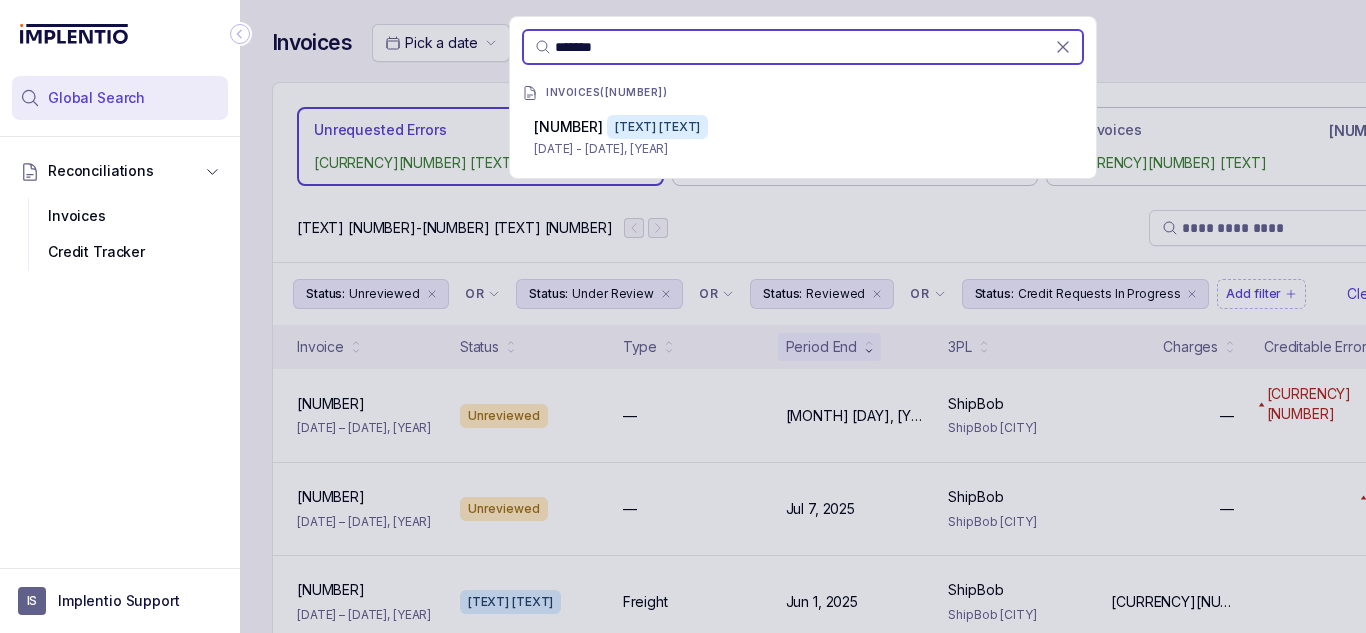 paste 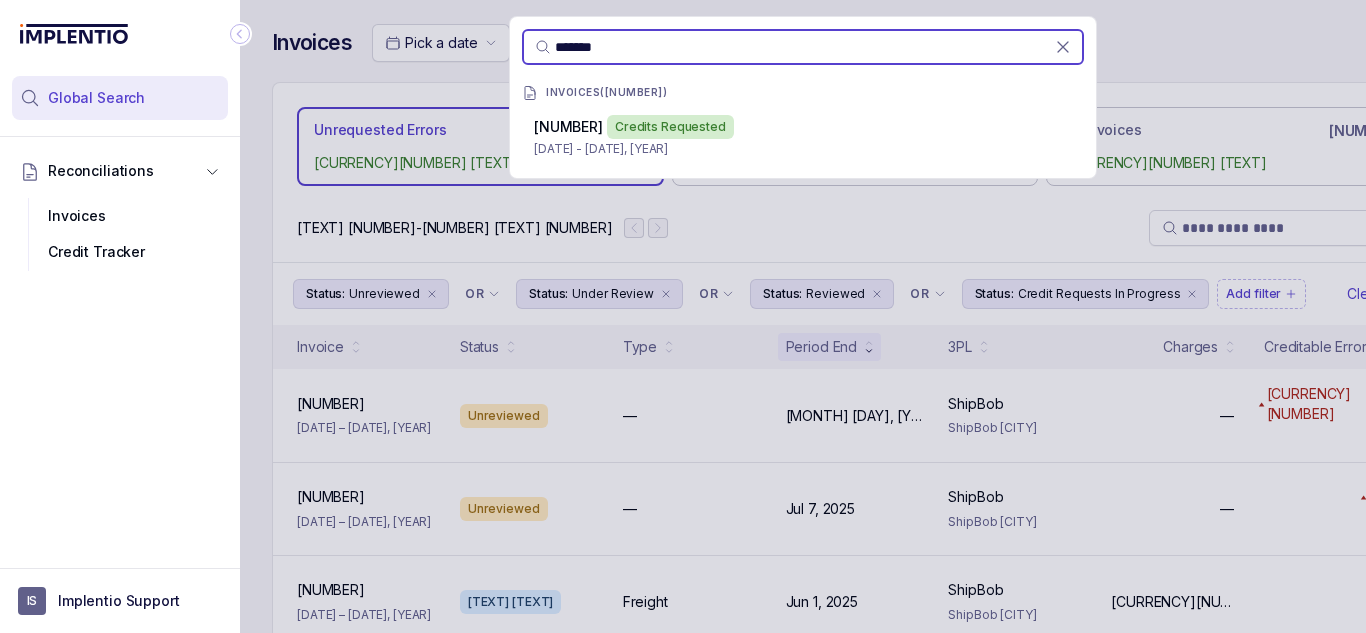 paste 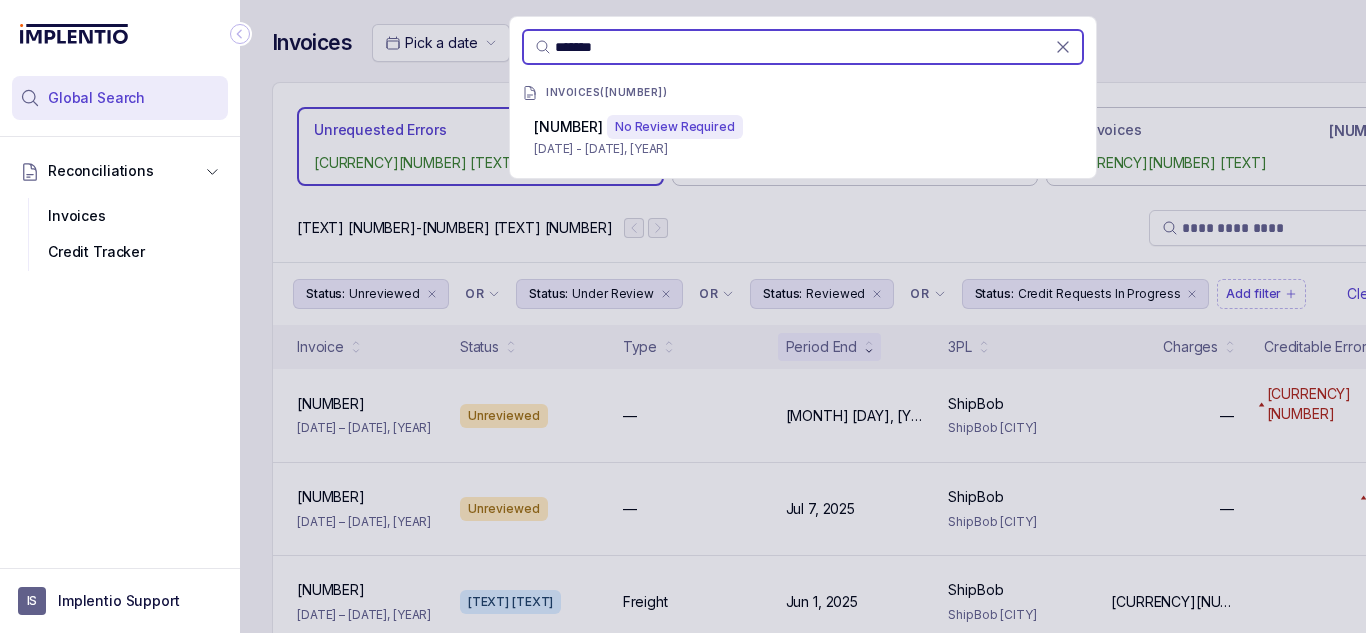 paste 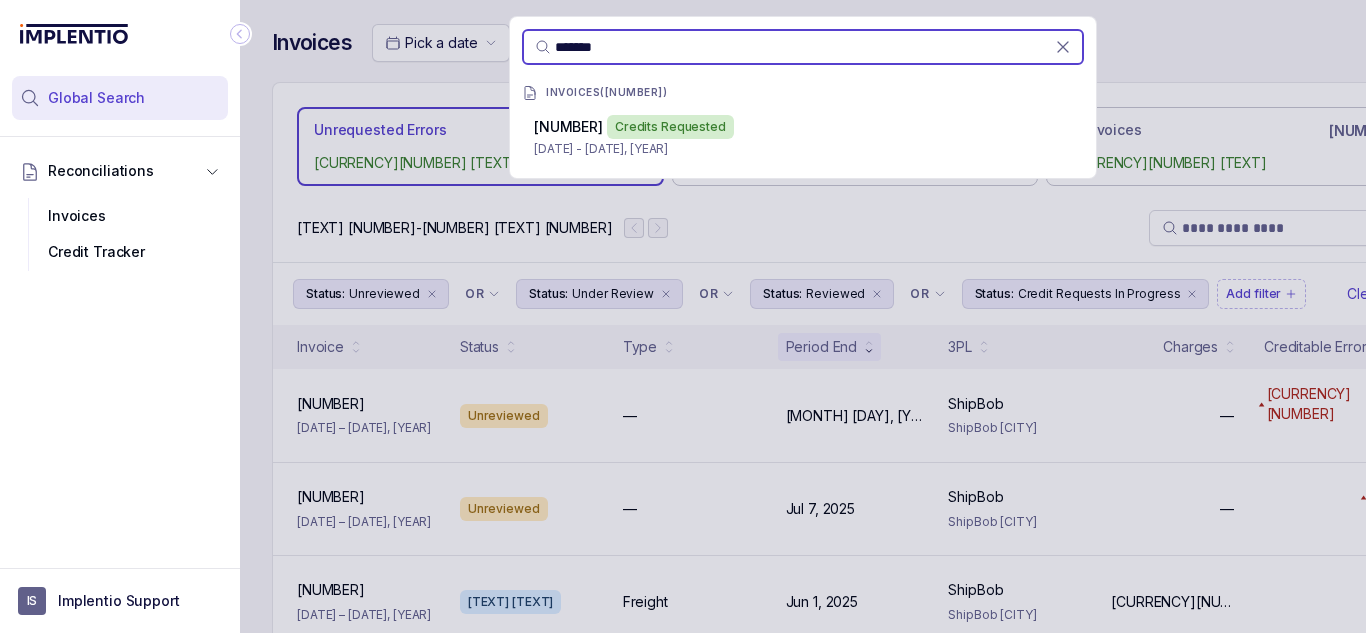 paste 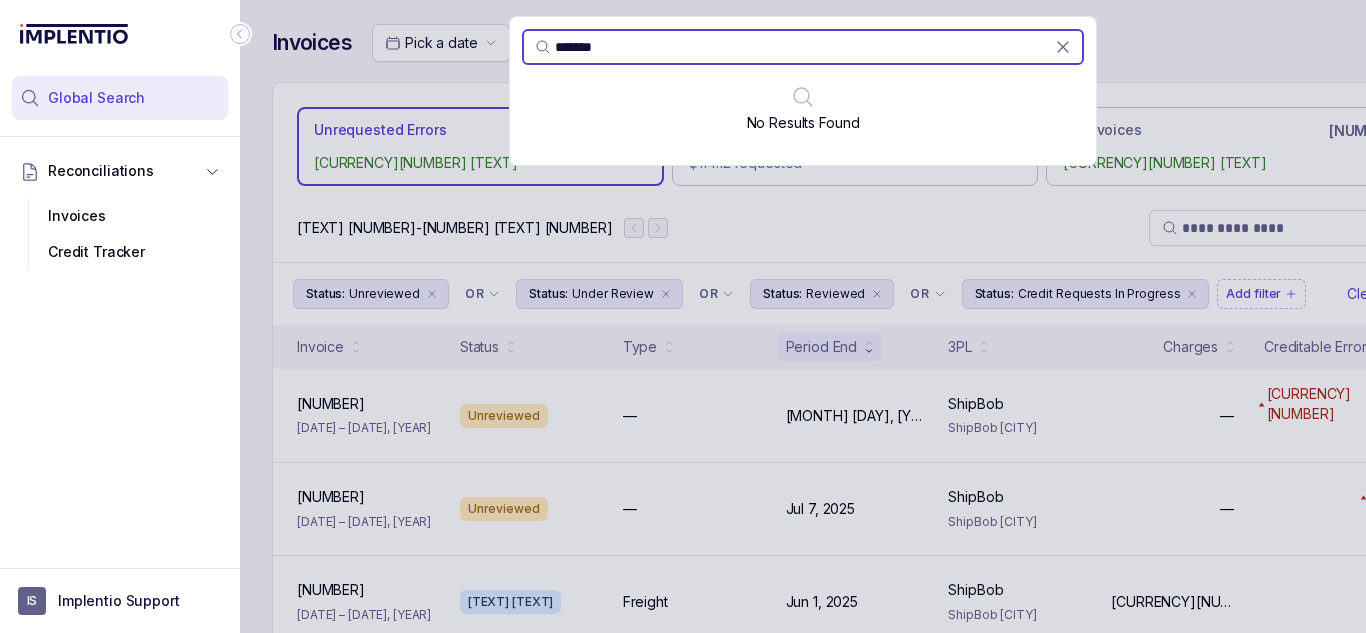 paste 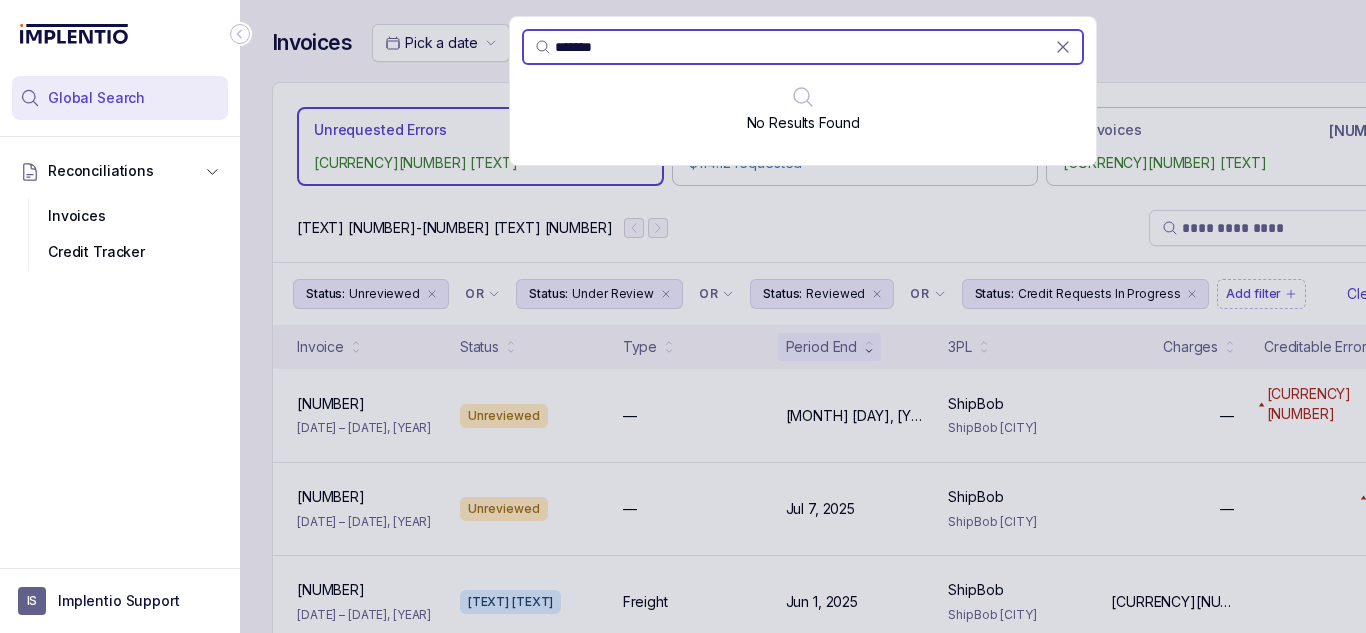paste 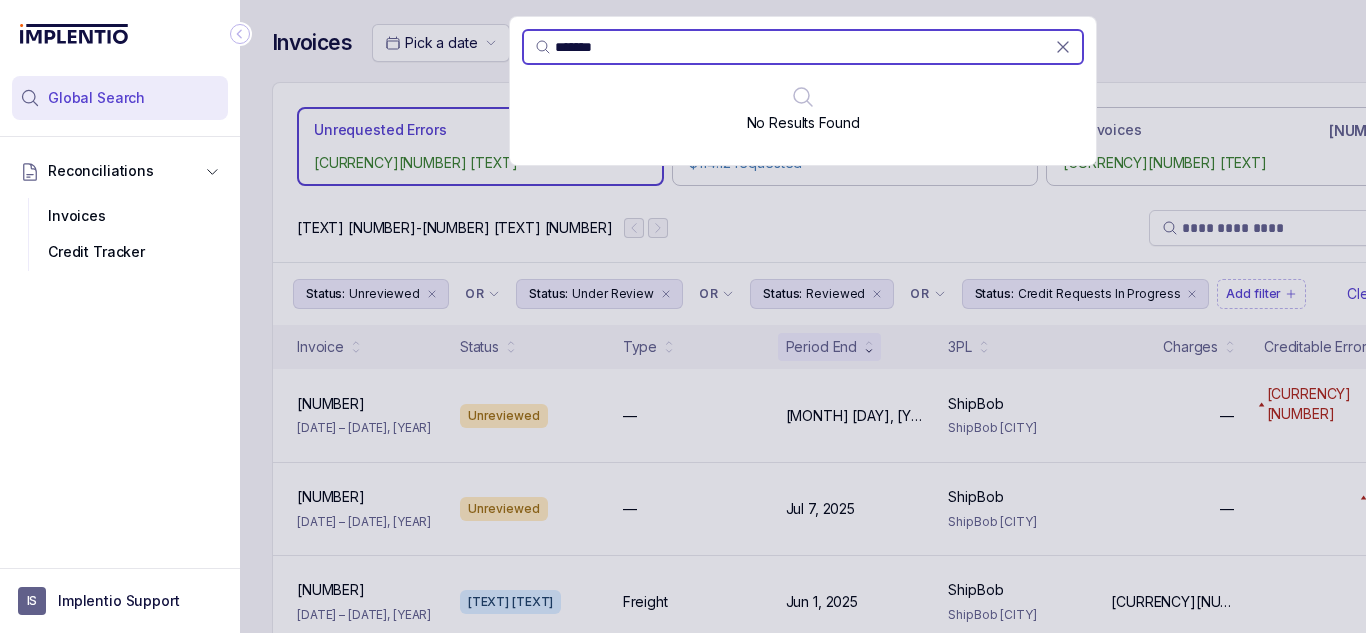 paste 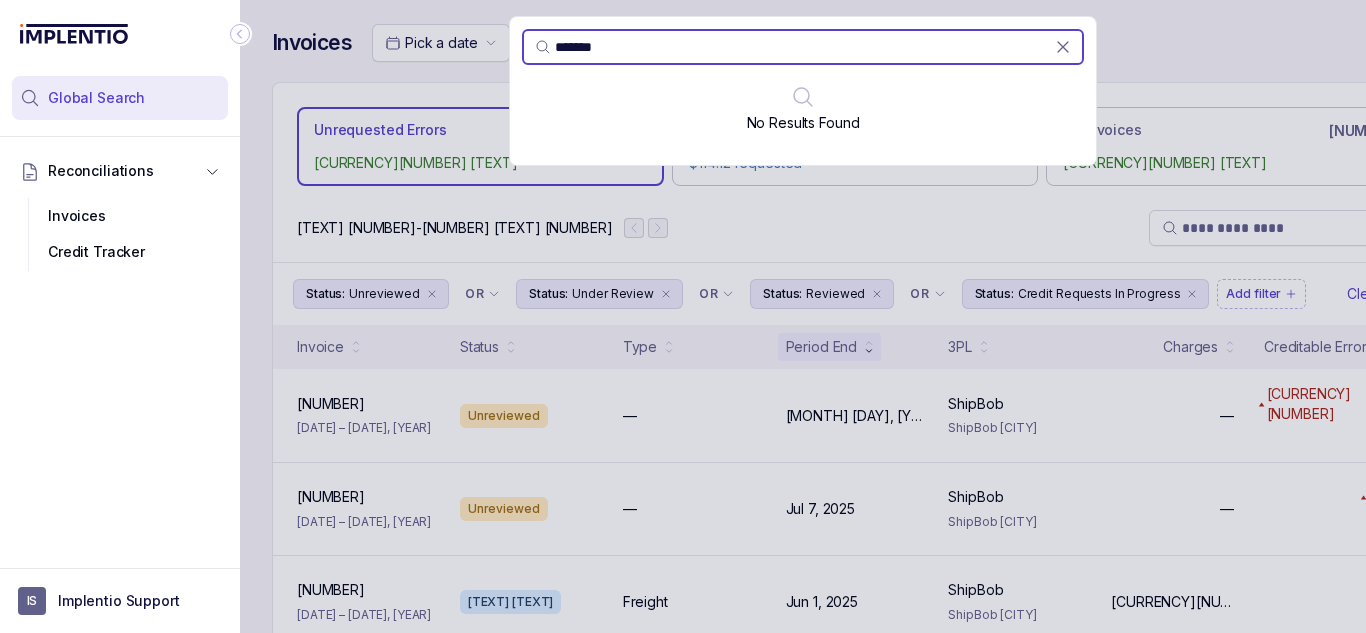 paste 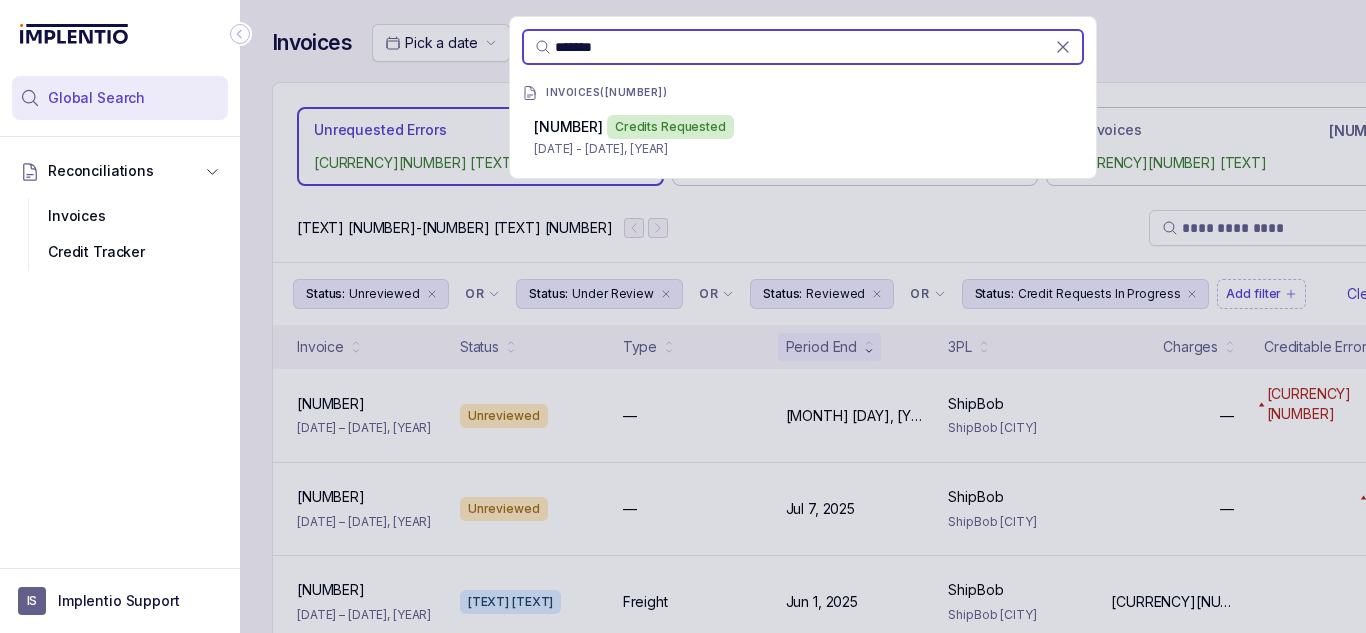 paste 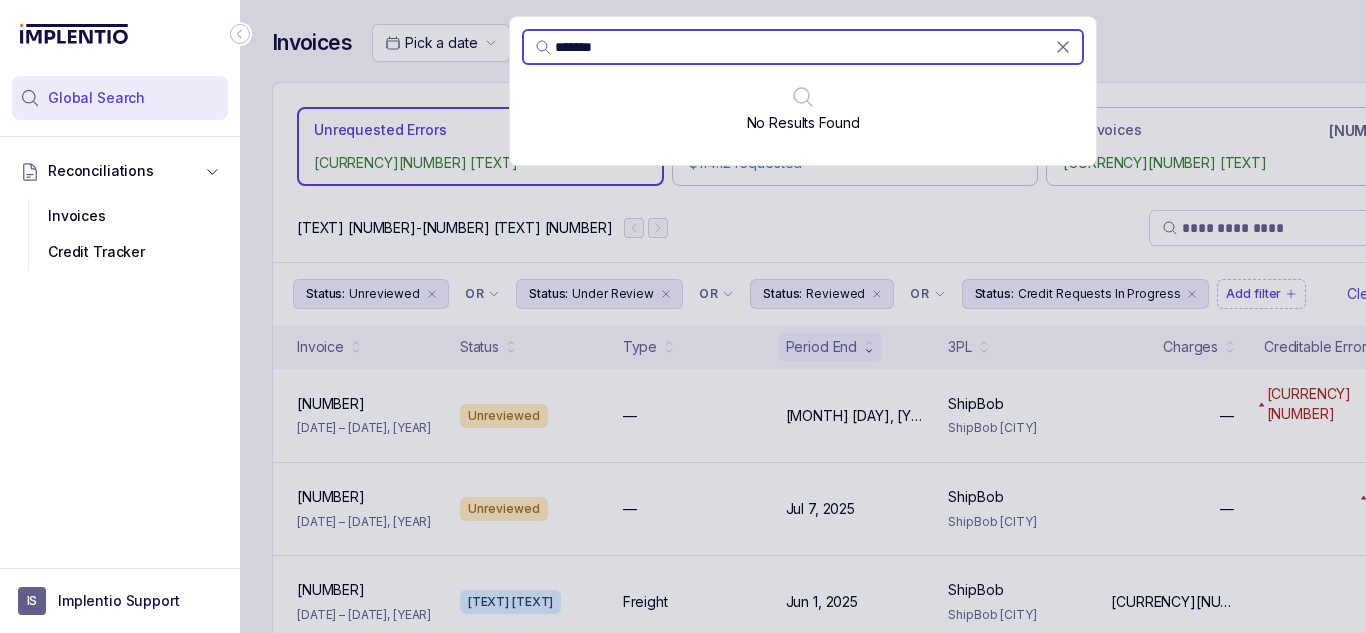 paste 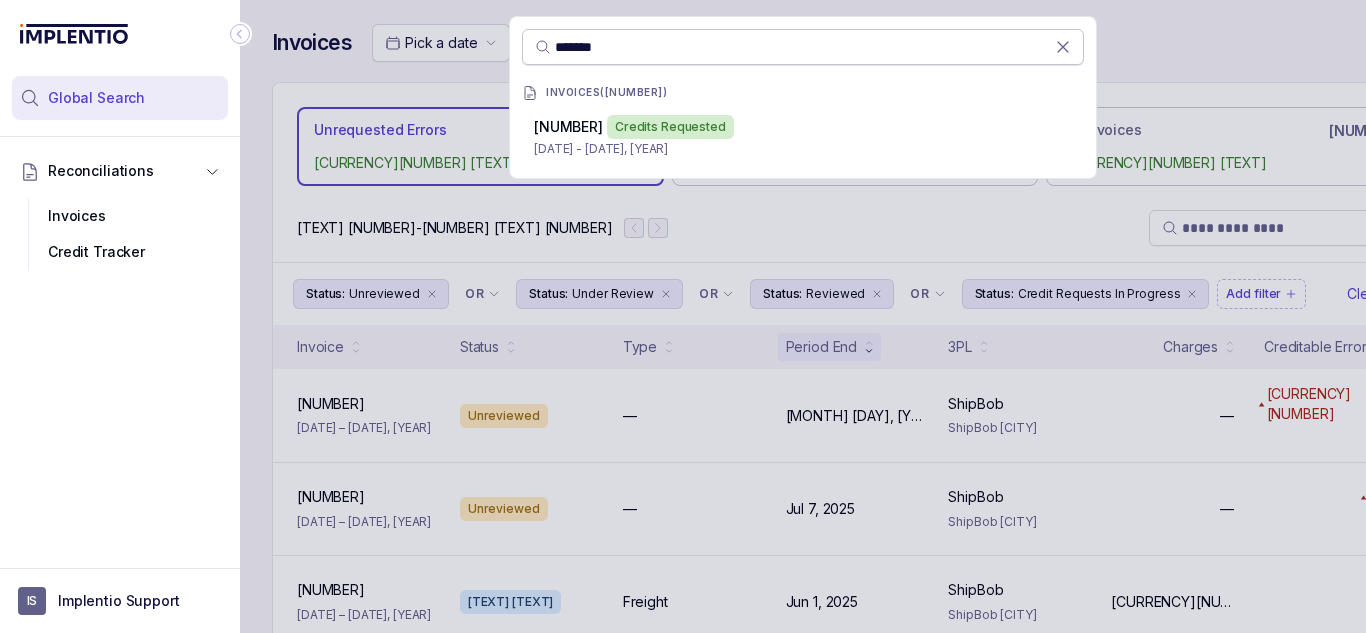 paste 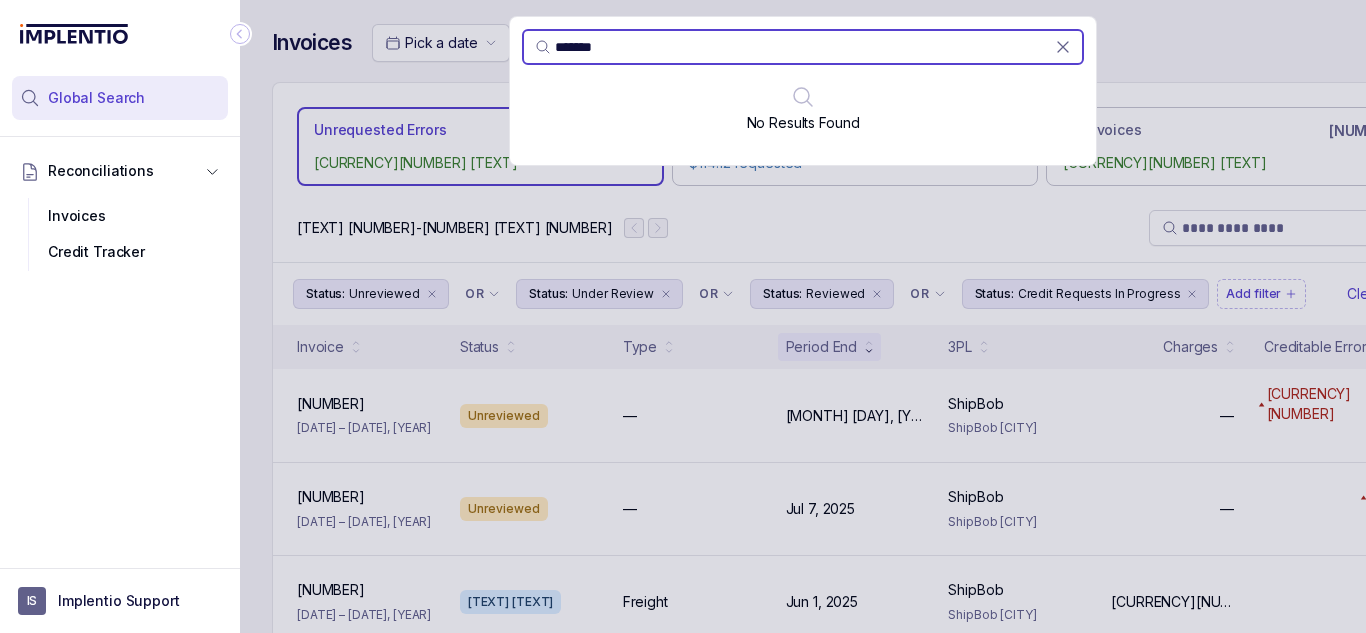 paste 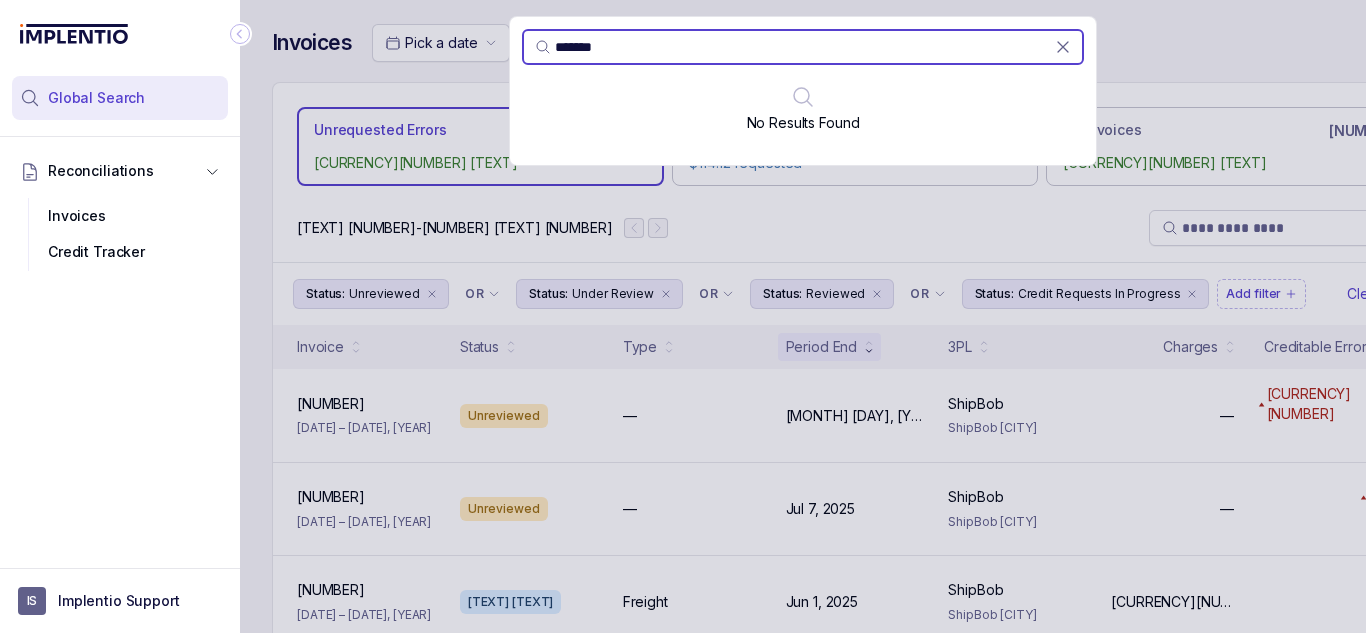 paste 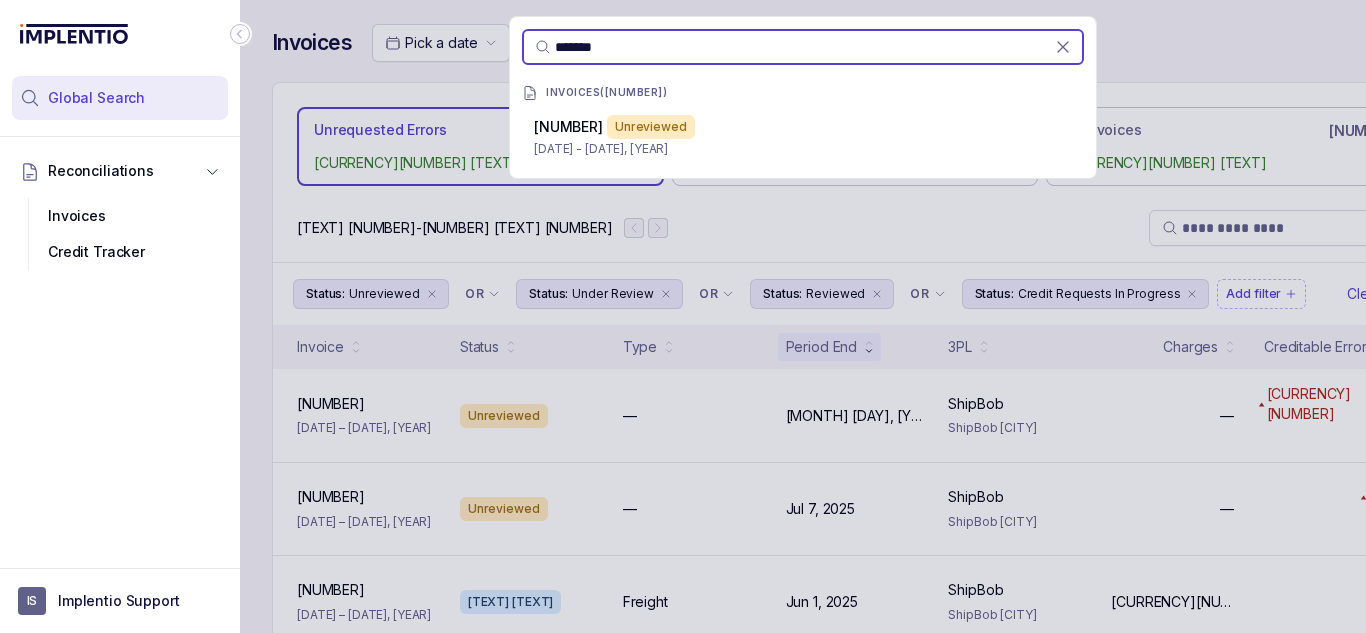 paste 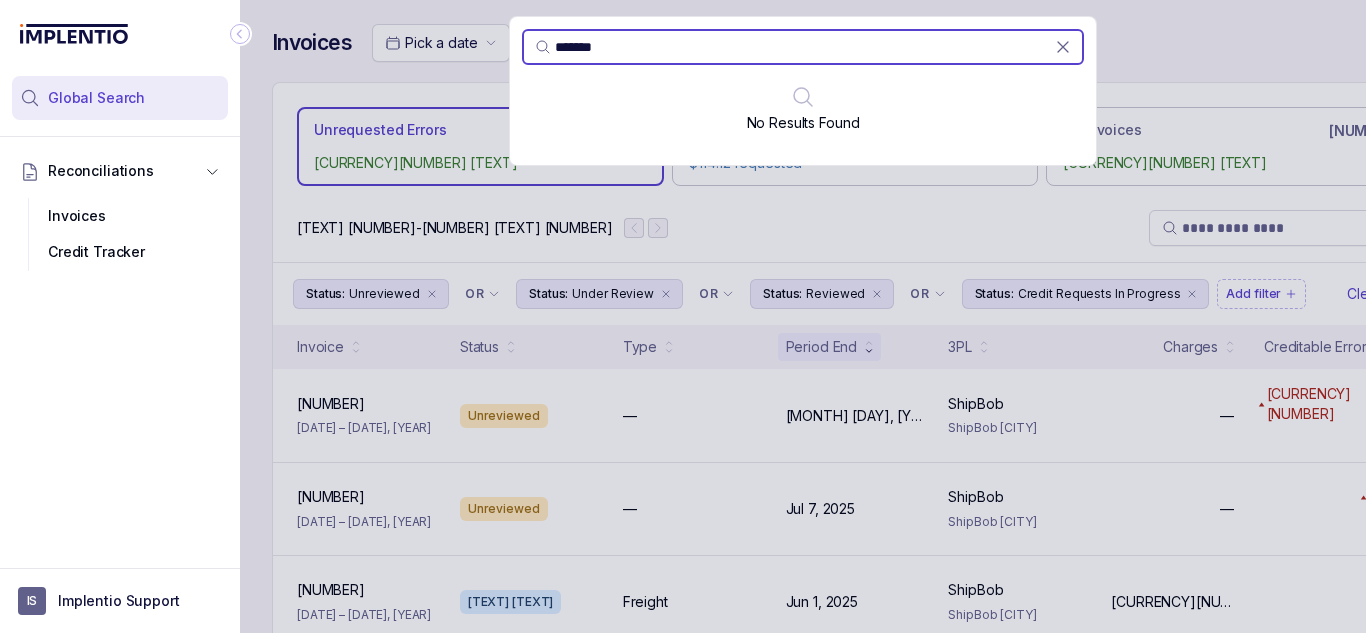 paste 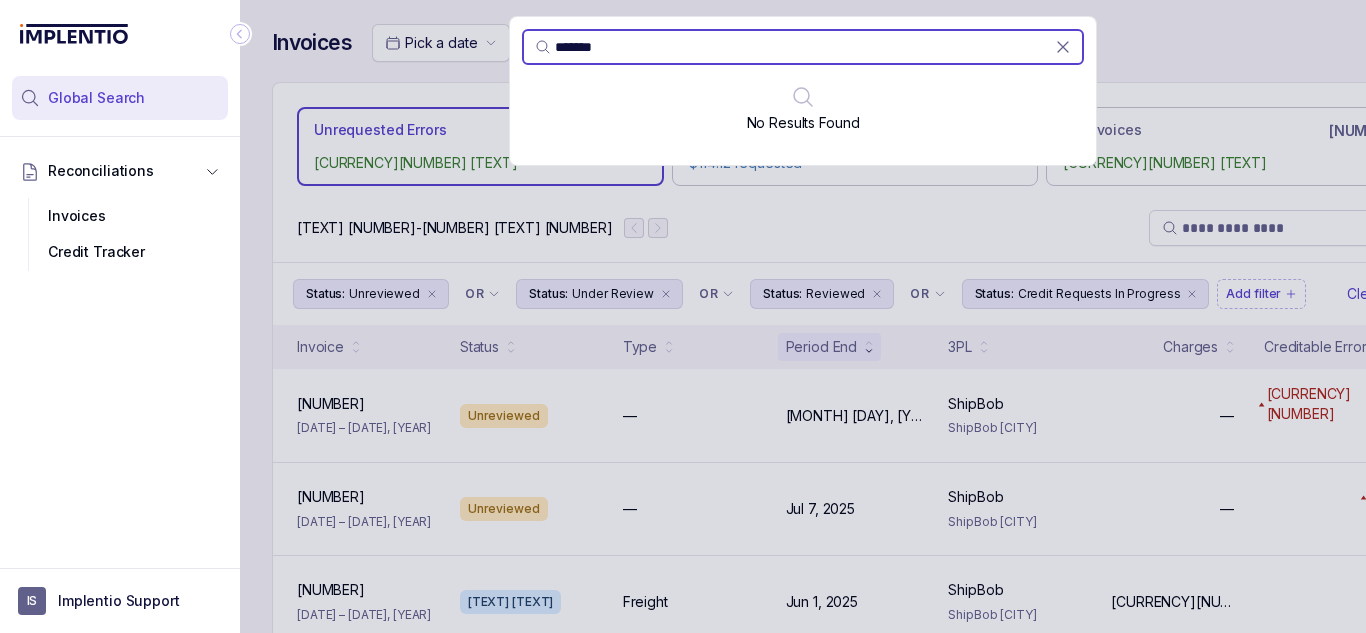 paste 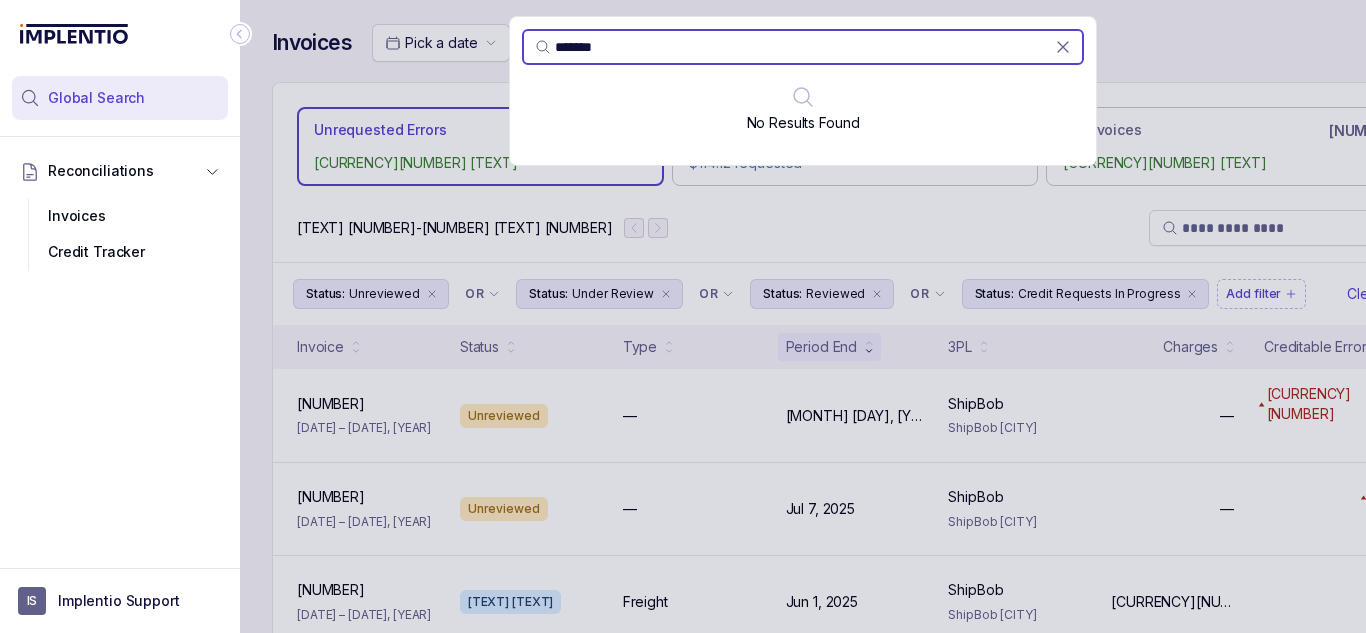 paste 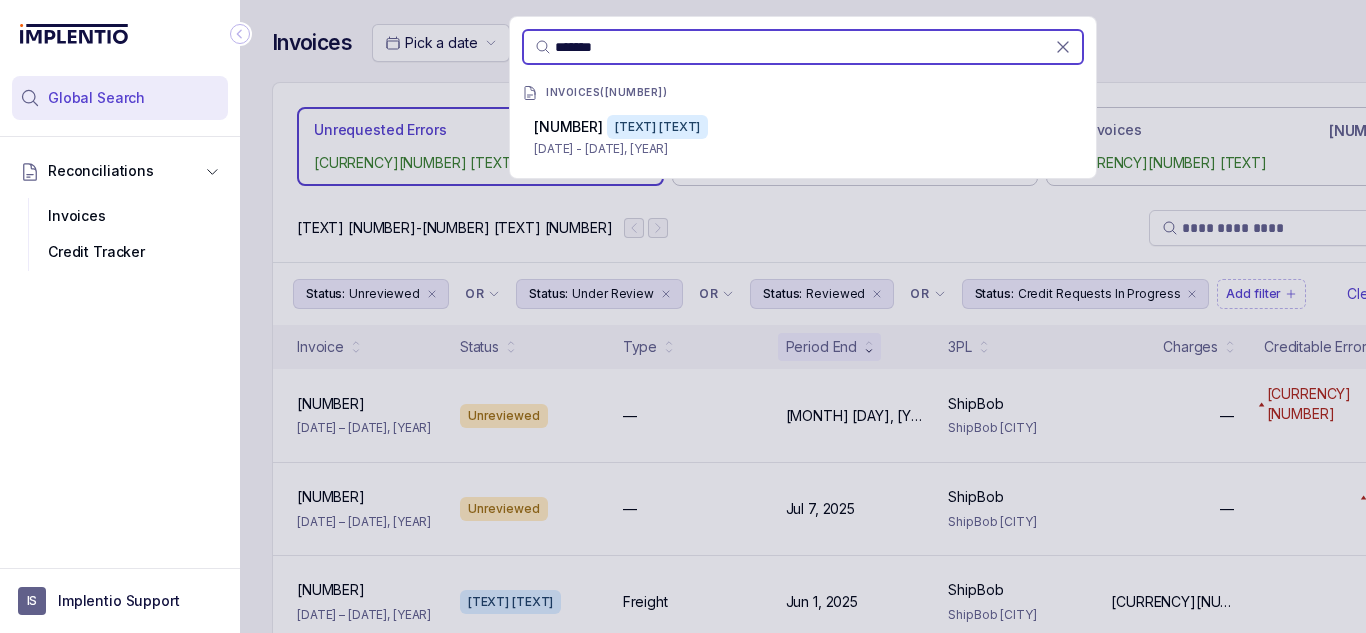 paste 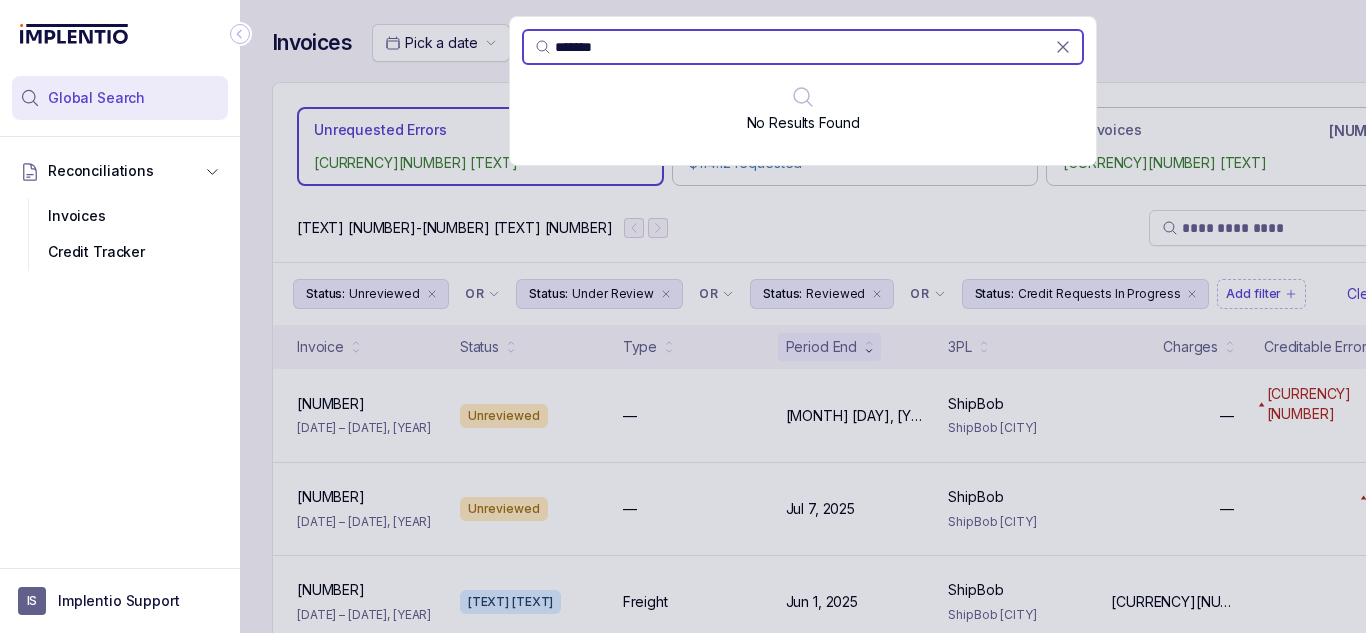 paste 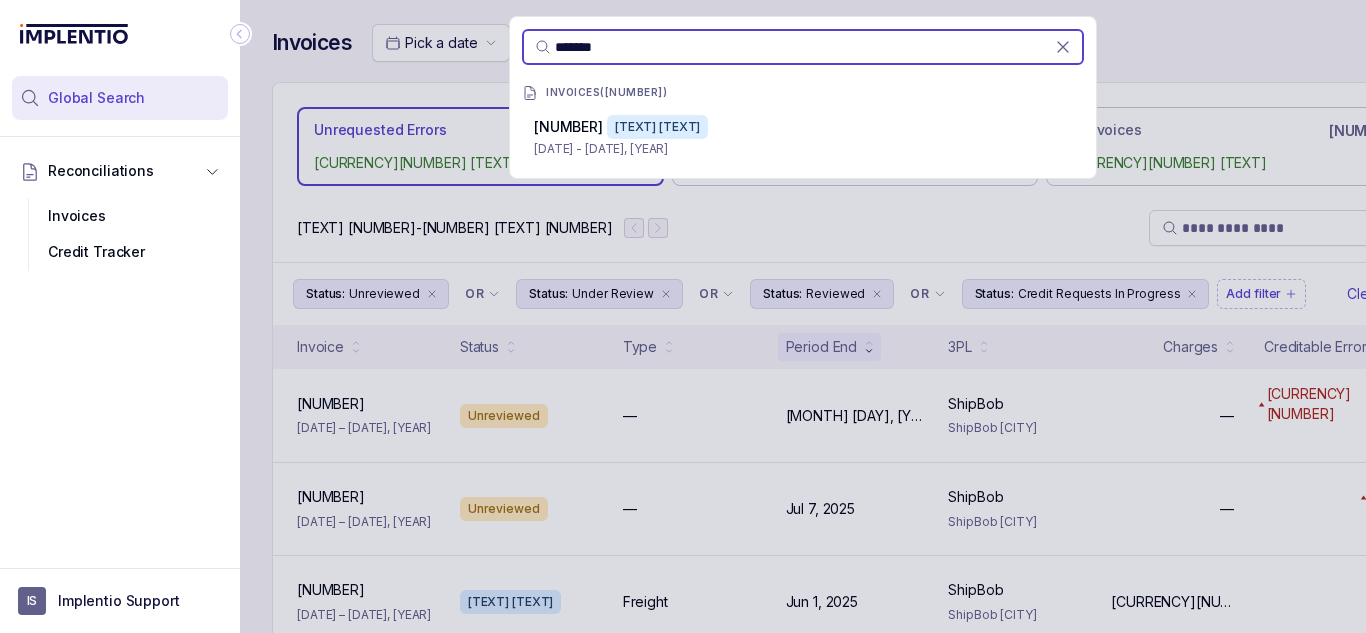 paste 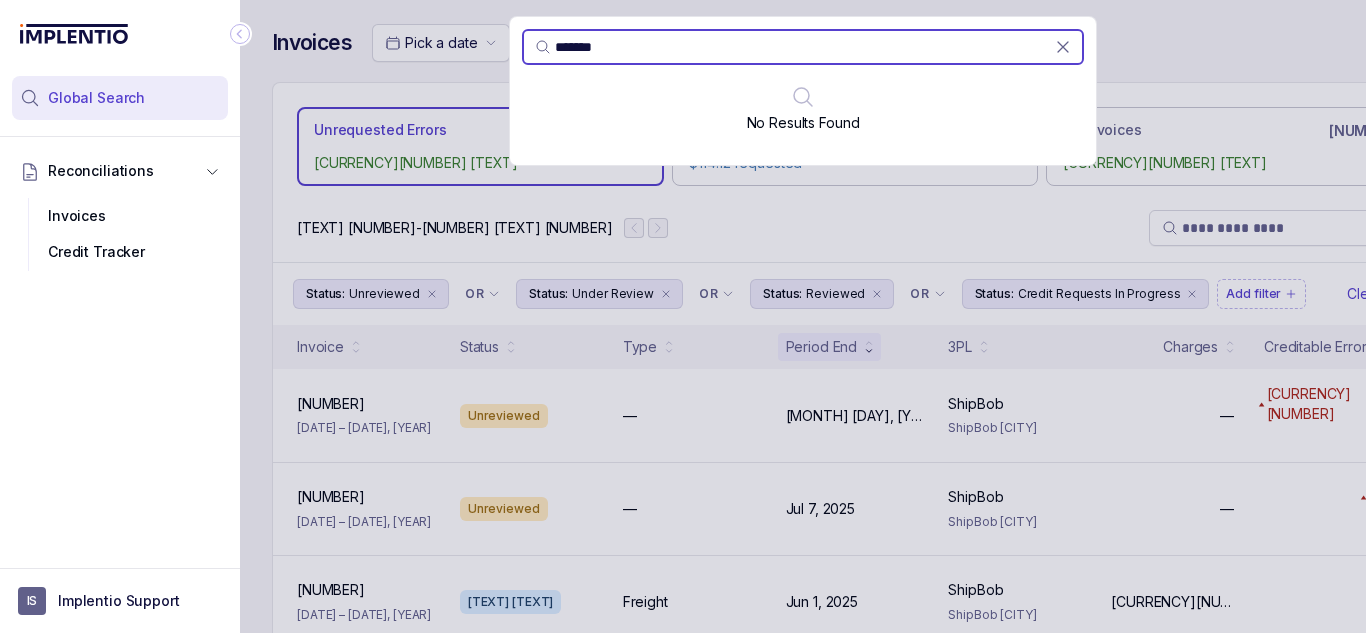 paste 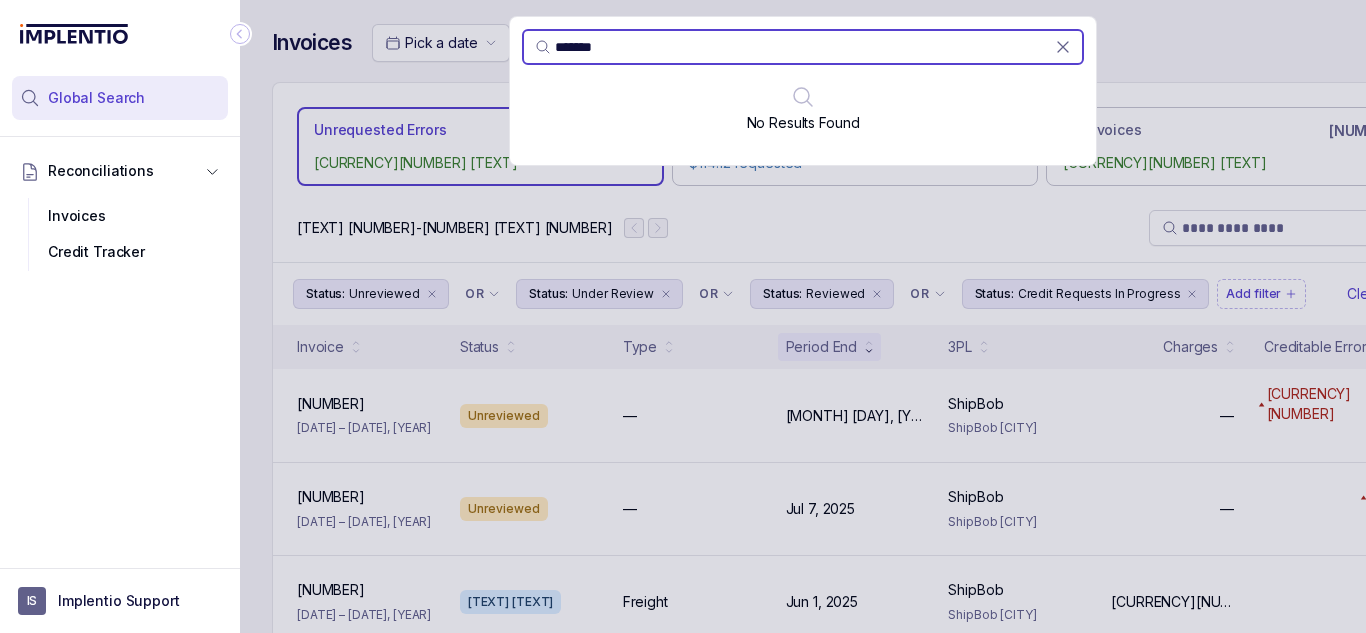 paste 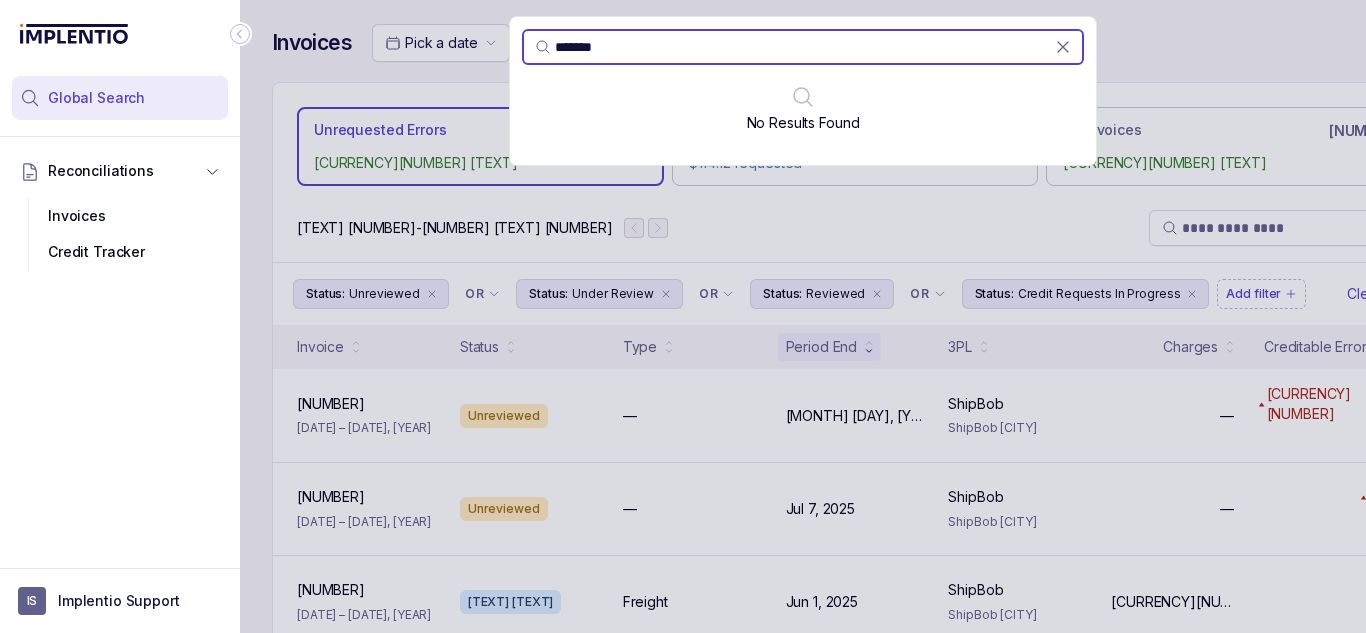 paste 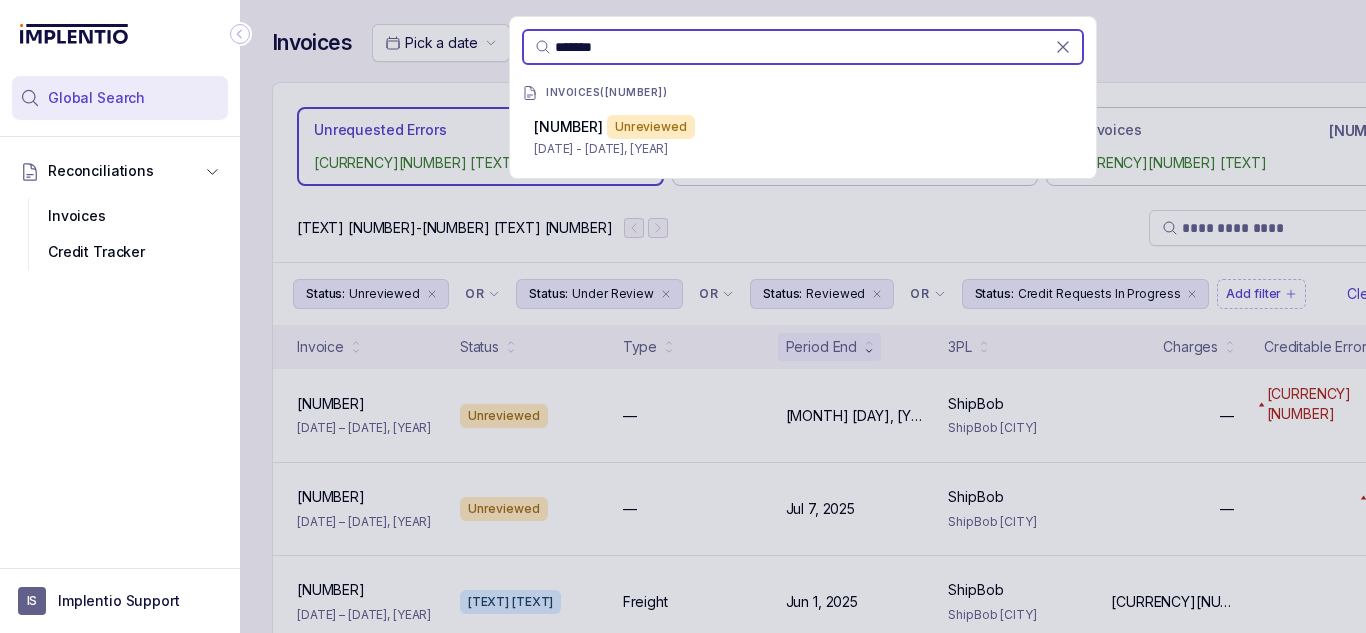 paste 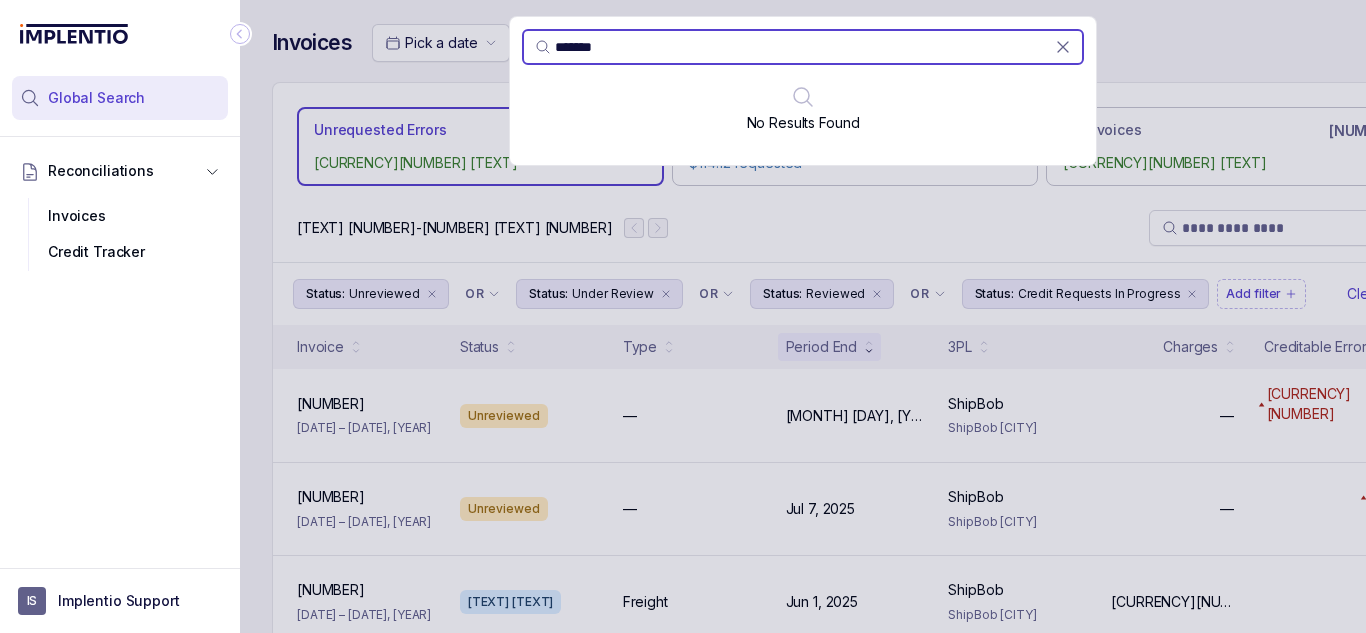 paste 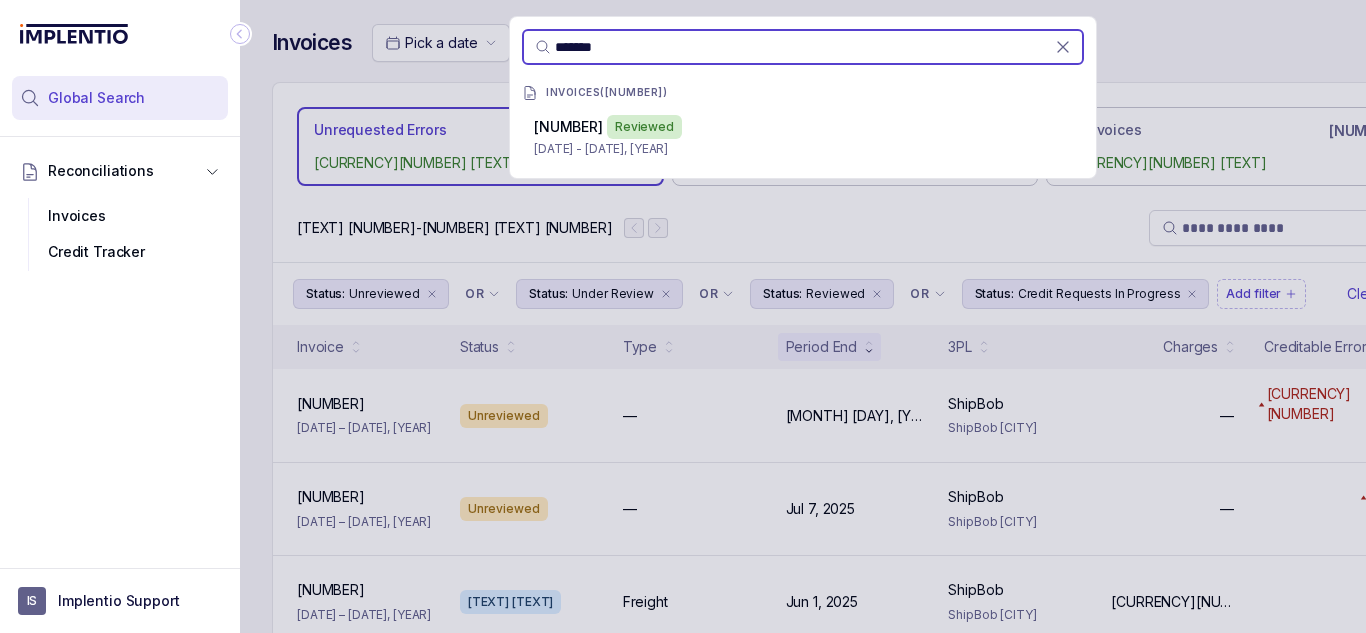 paste 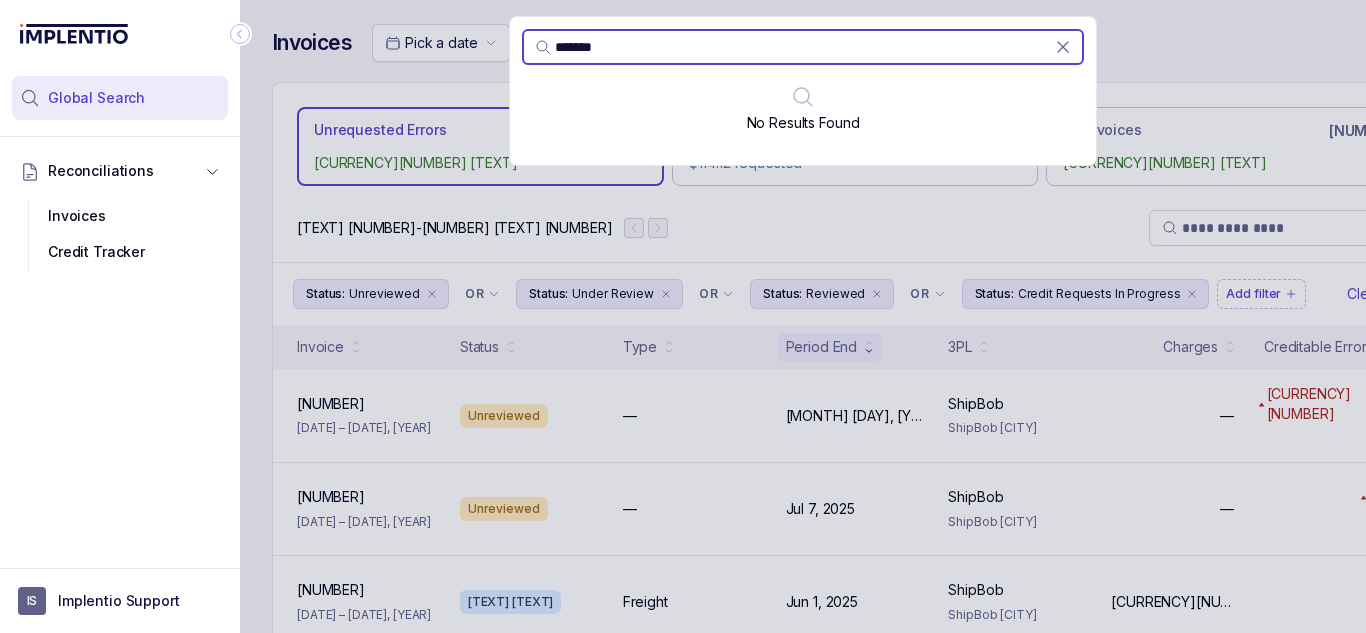 paste 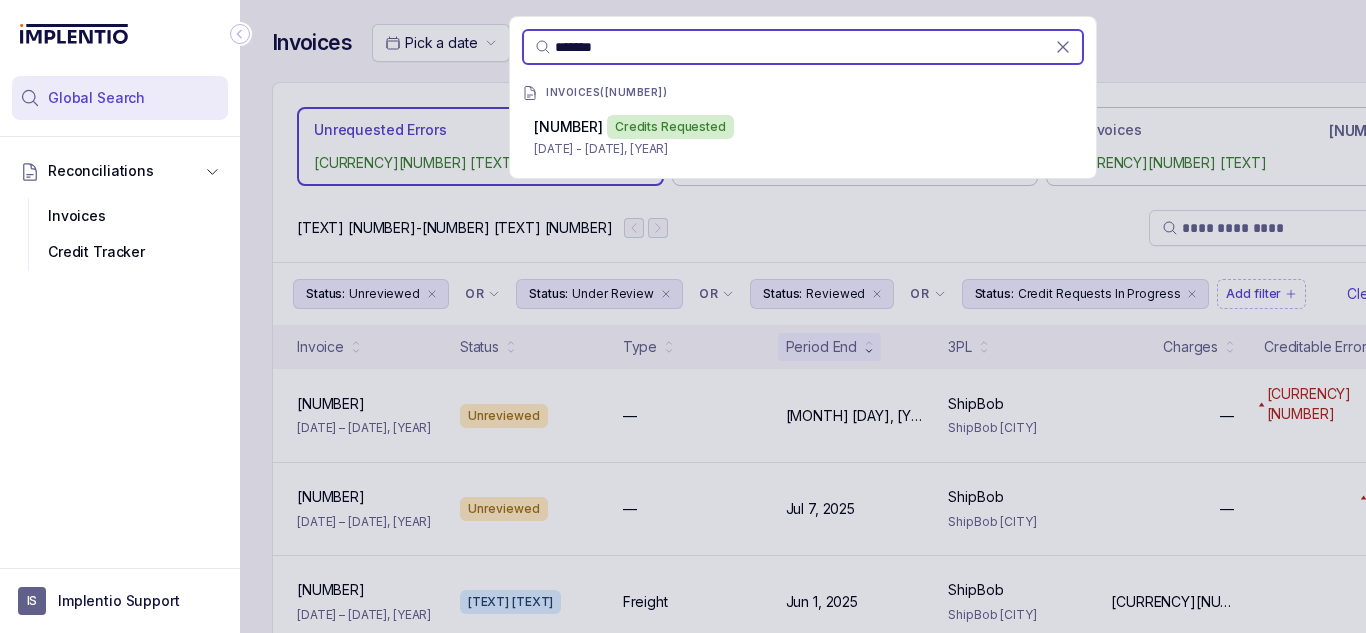 paste 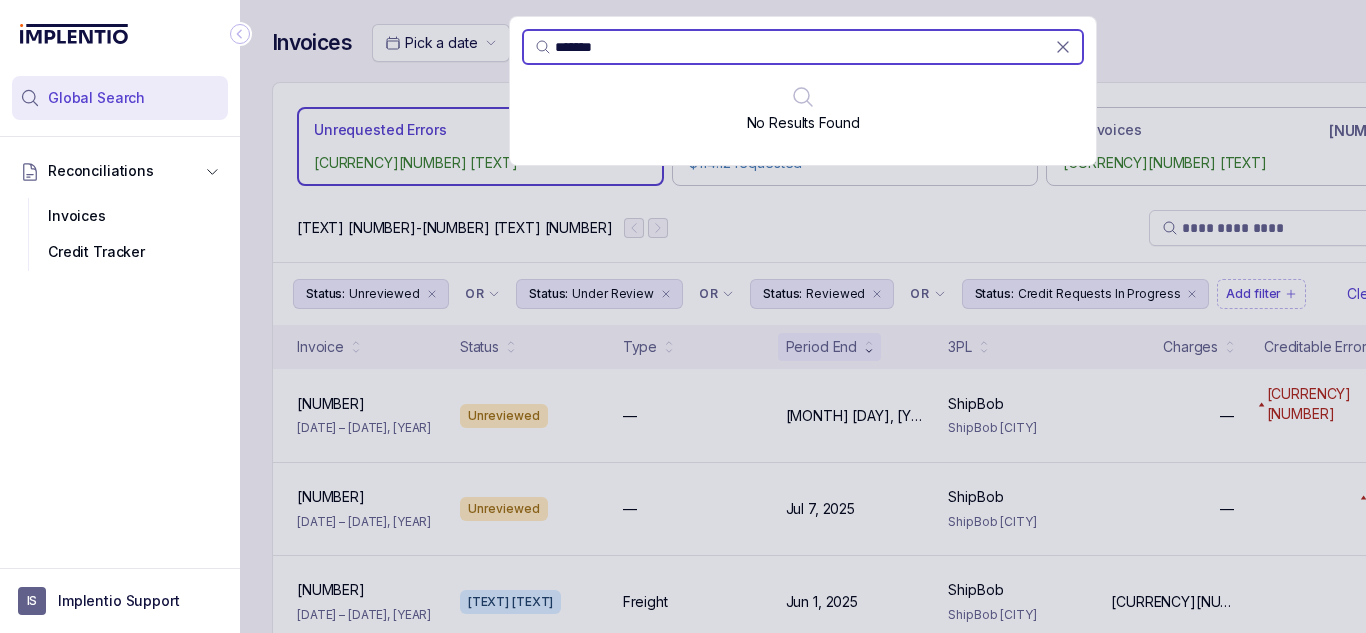 paste 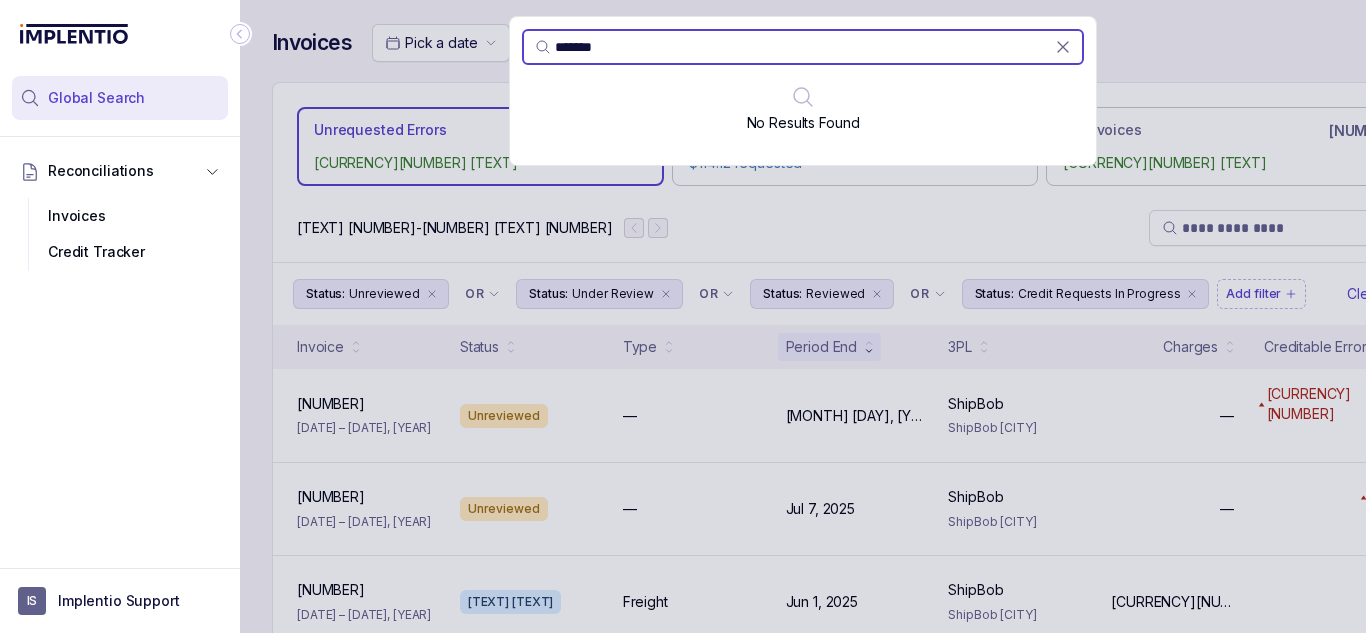 paste 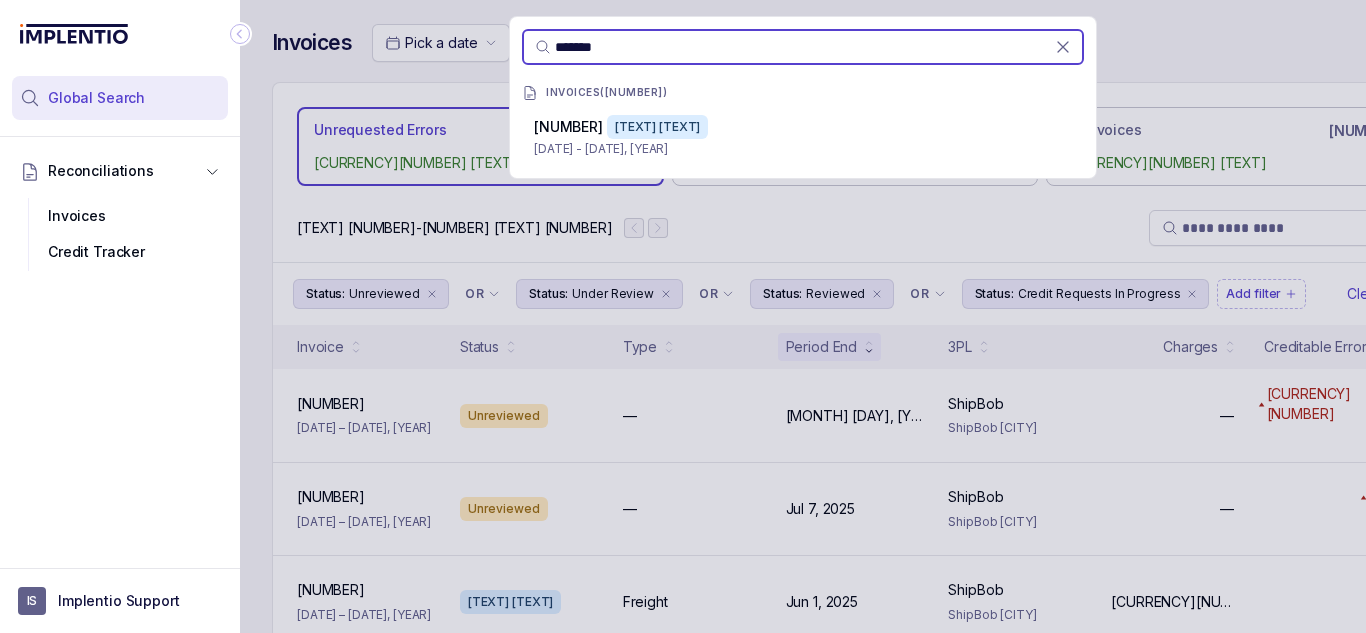 paste 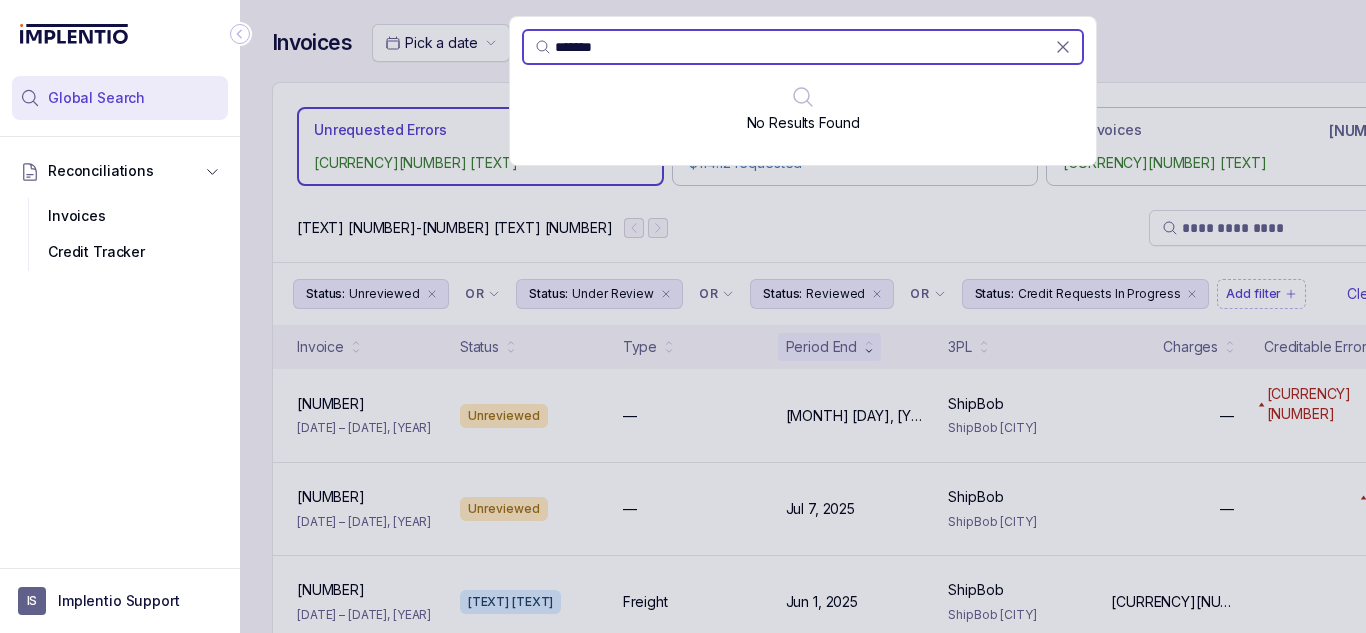 paste 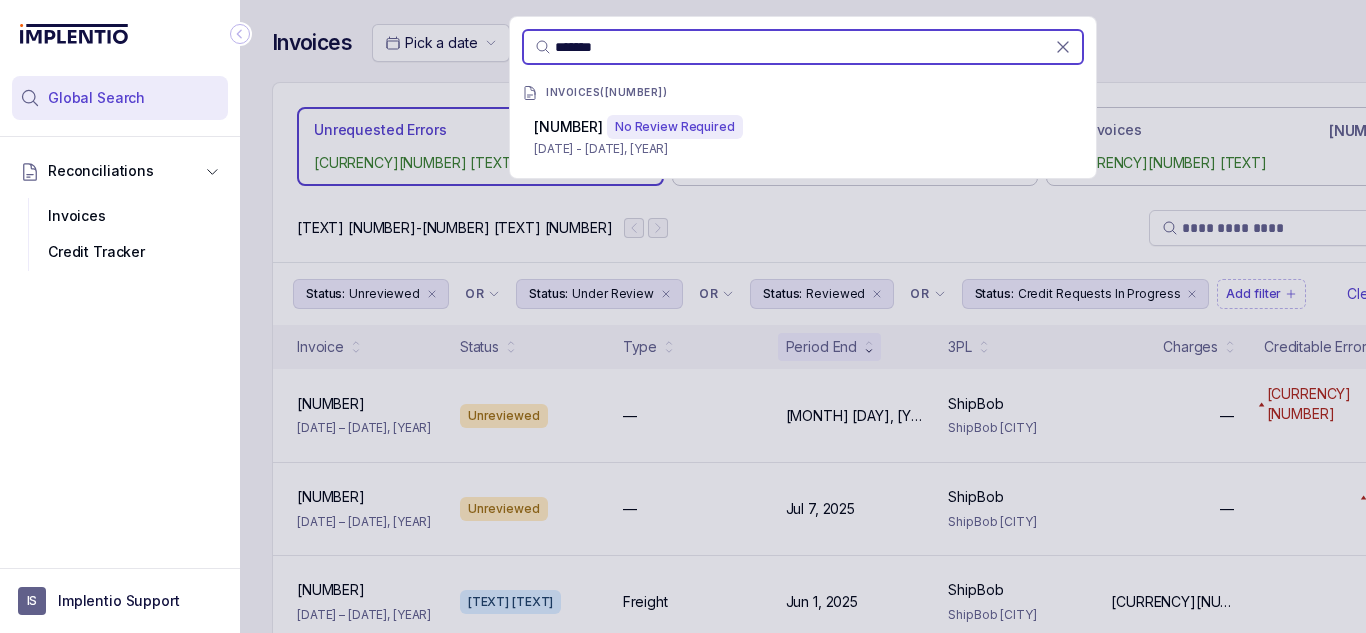 paste 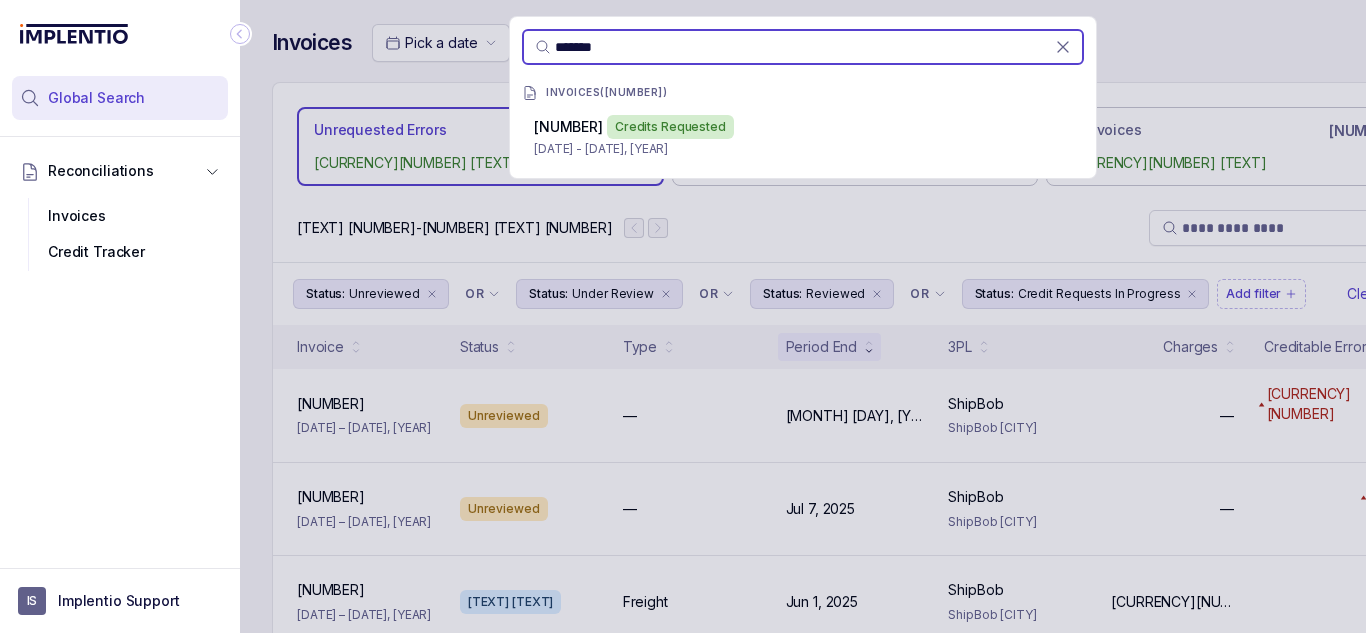 paste 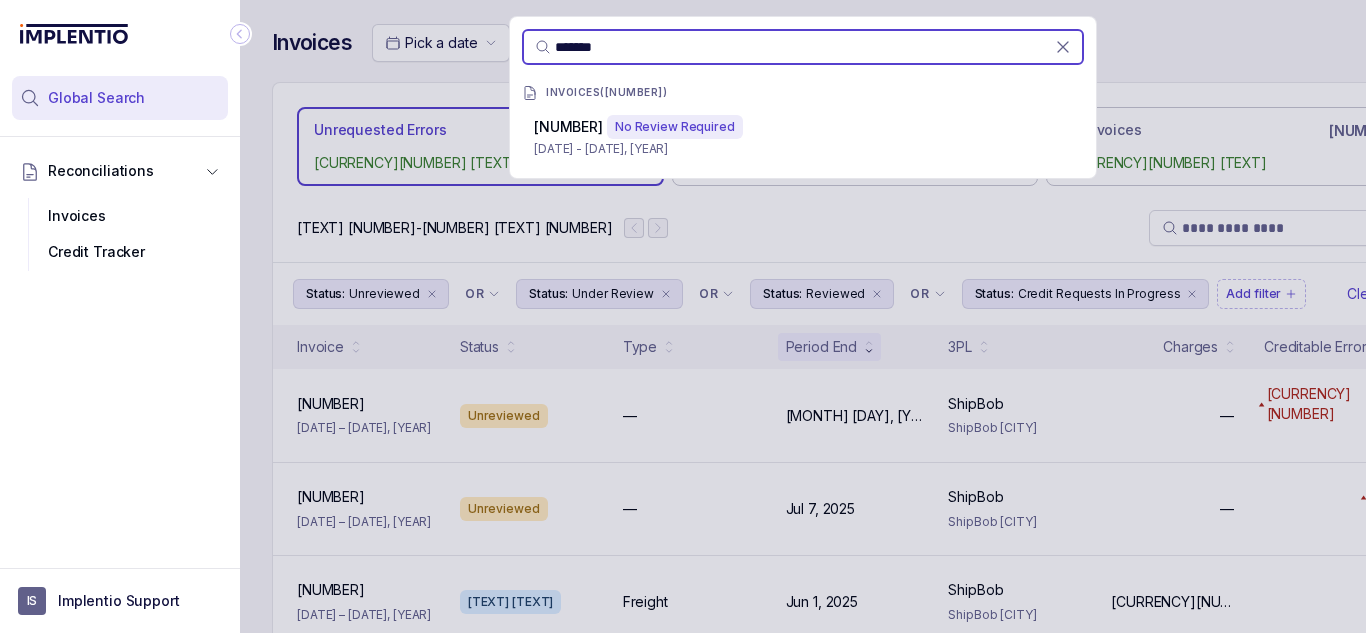 paste 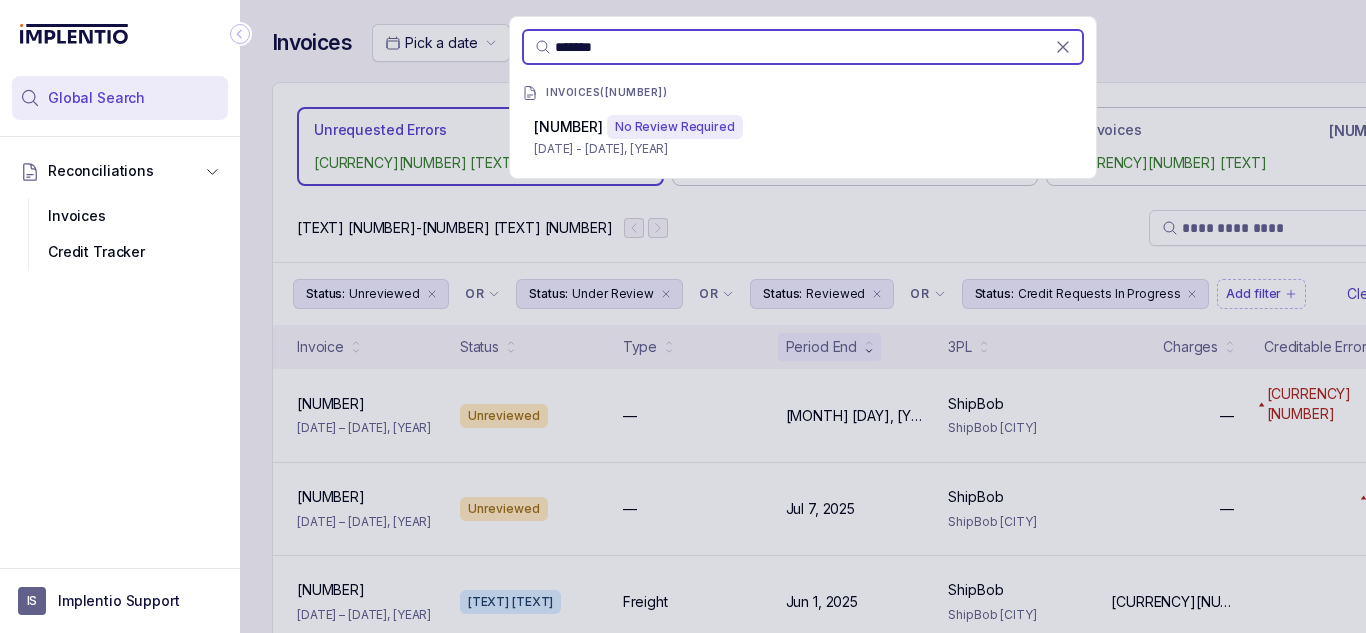 paste 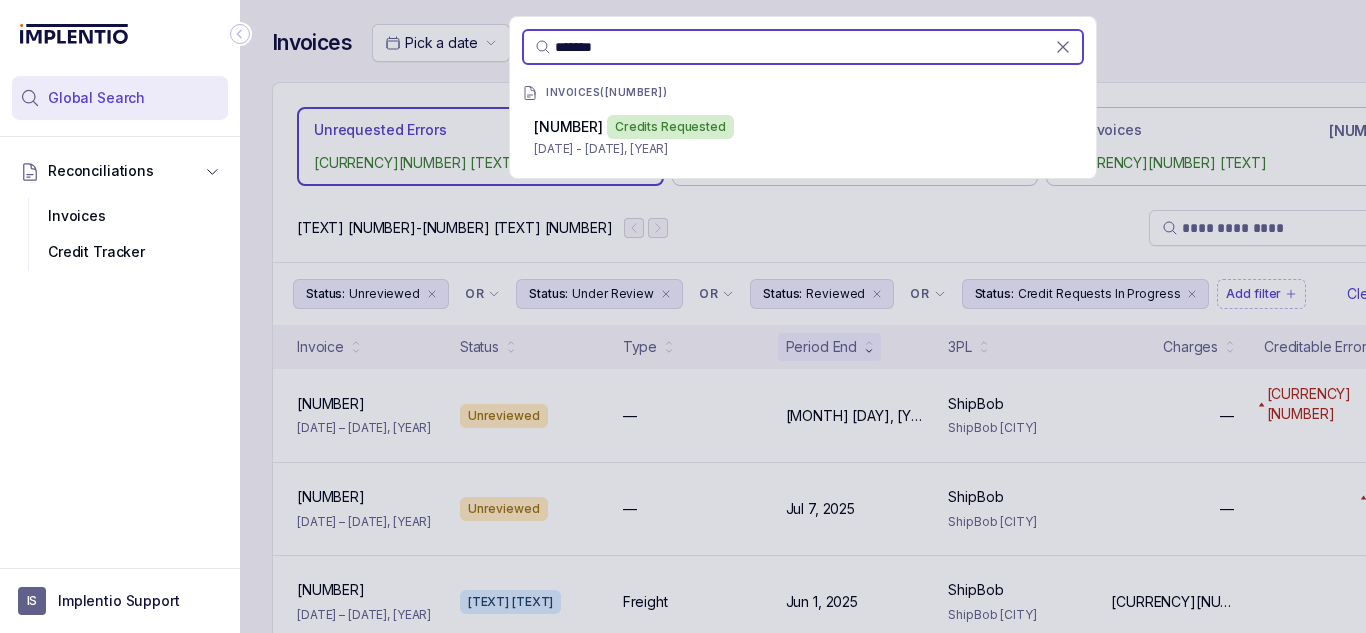 paste 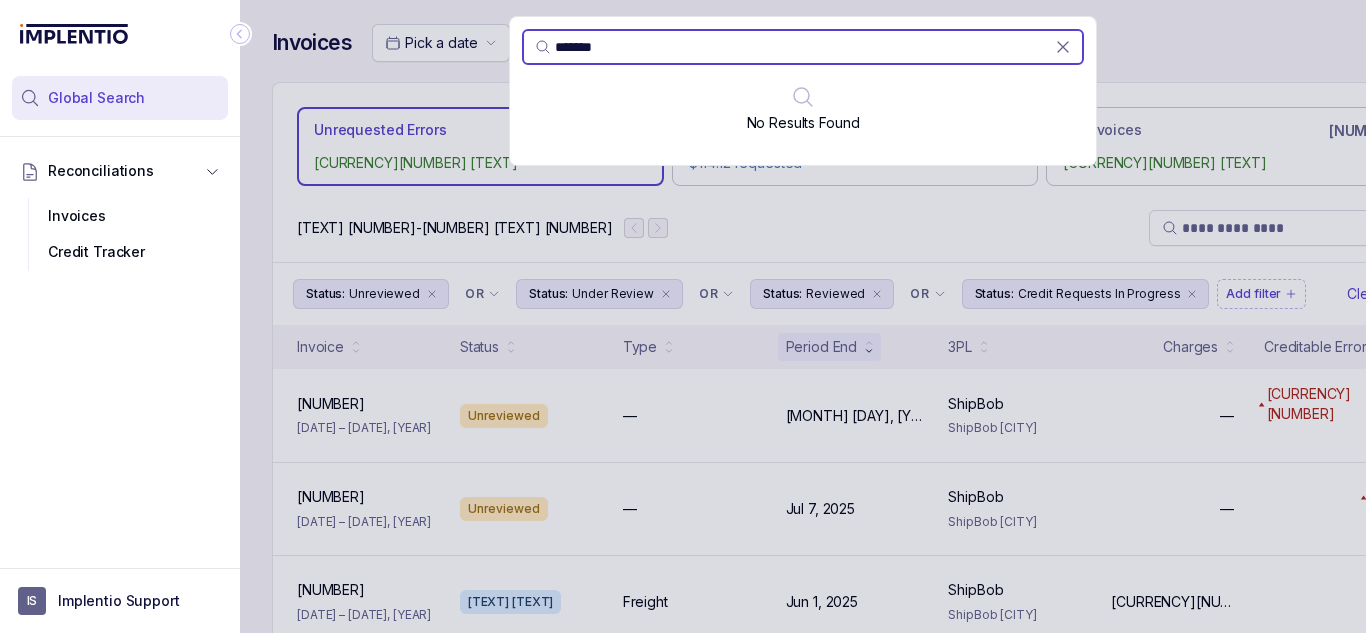 paste 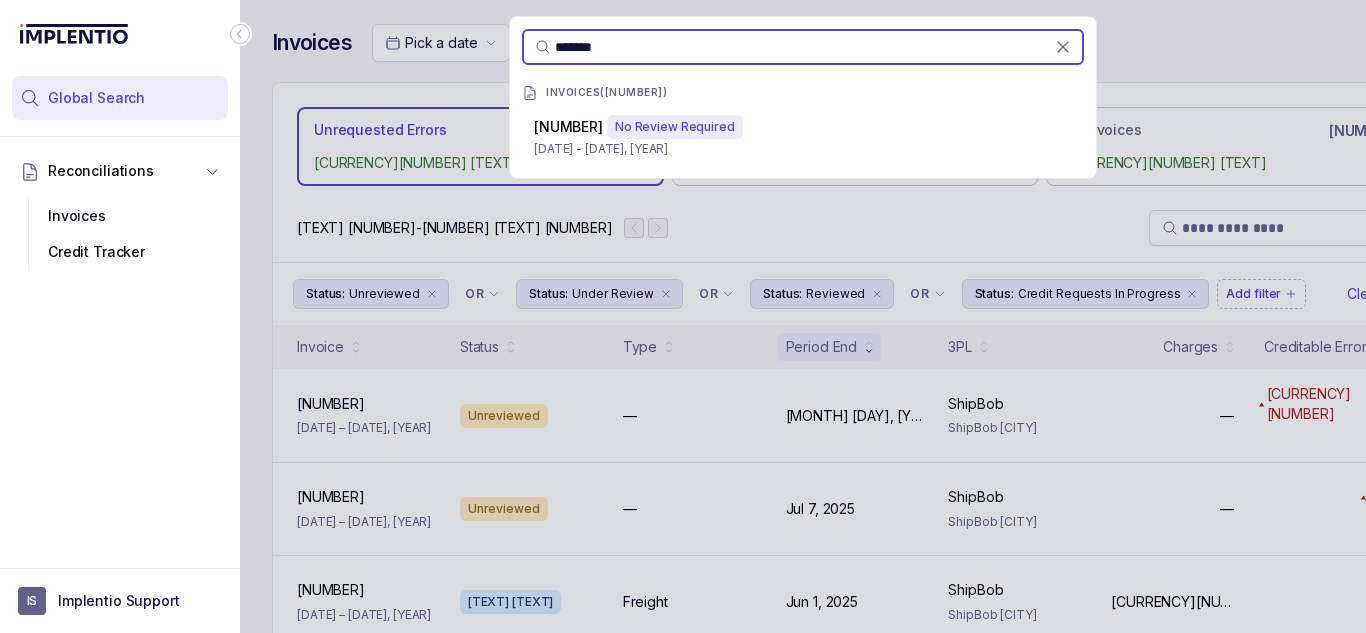 paste 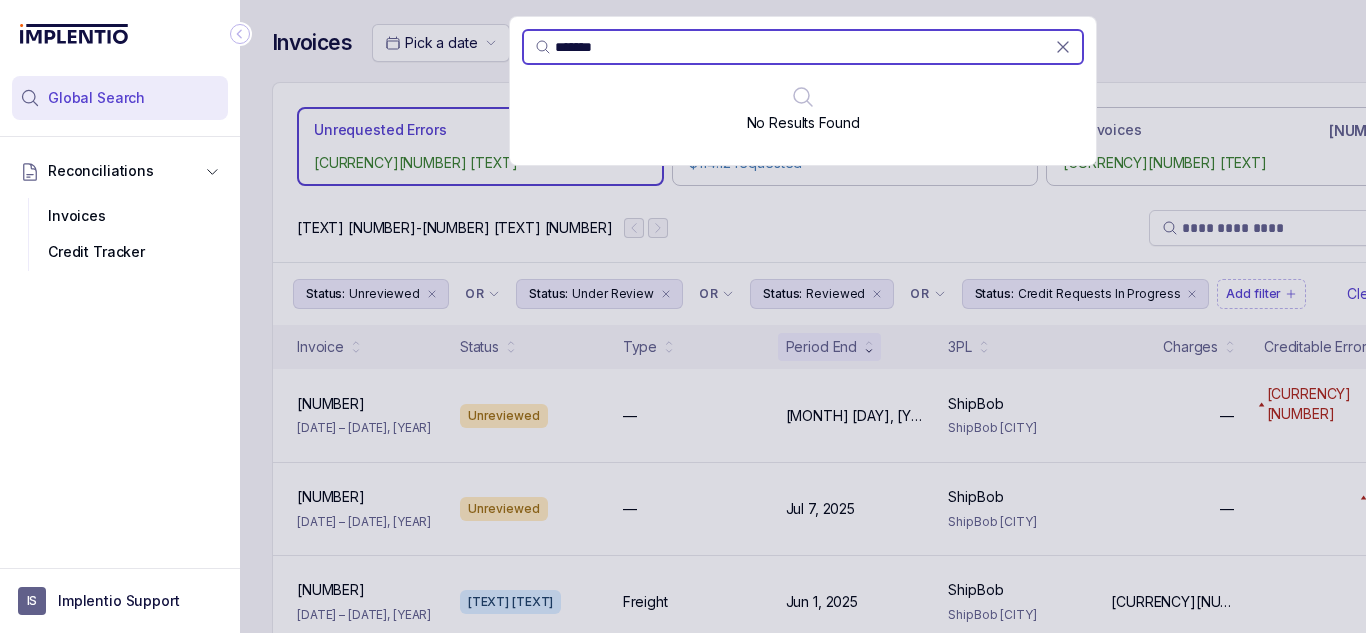 type on "*" 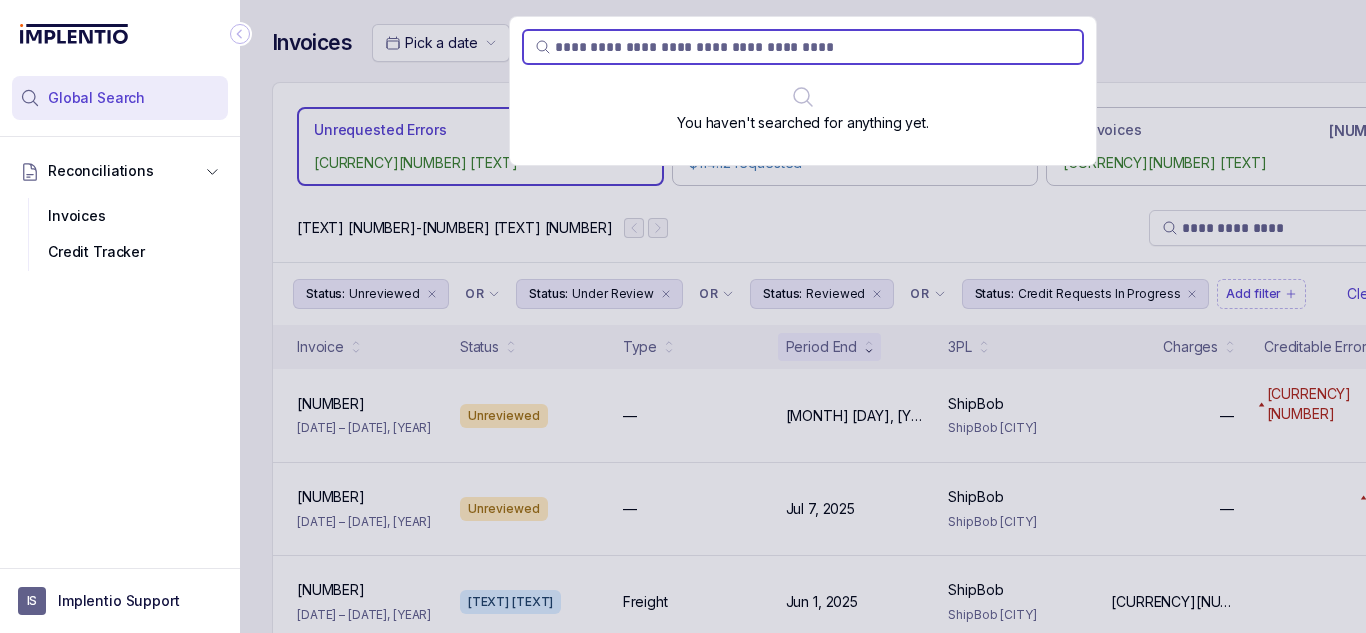paste on "*******" 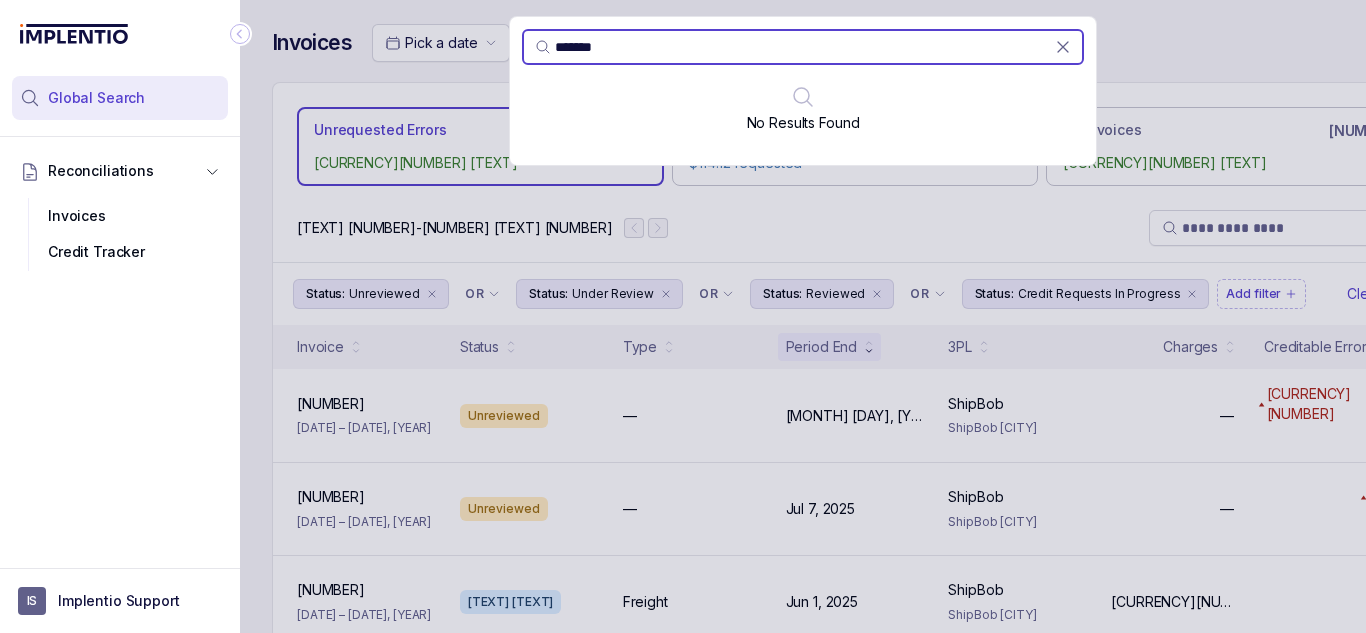 paste 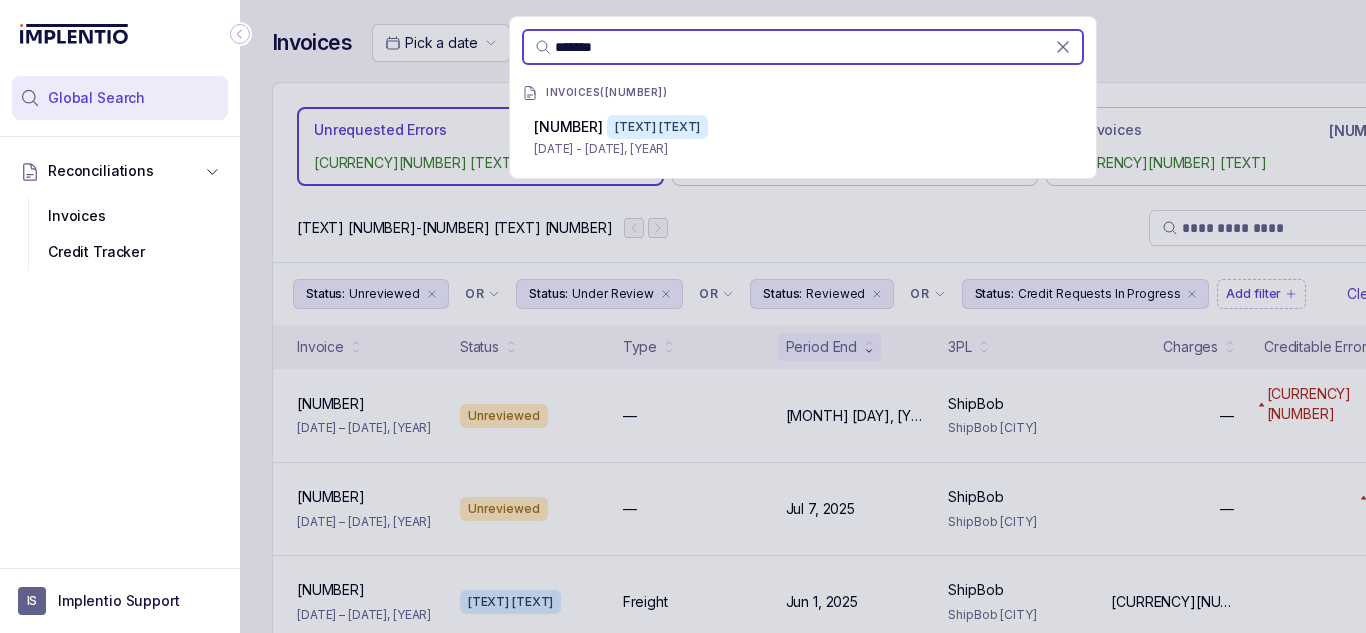 paste 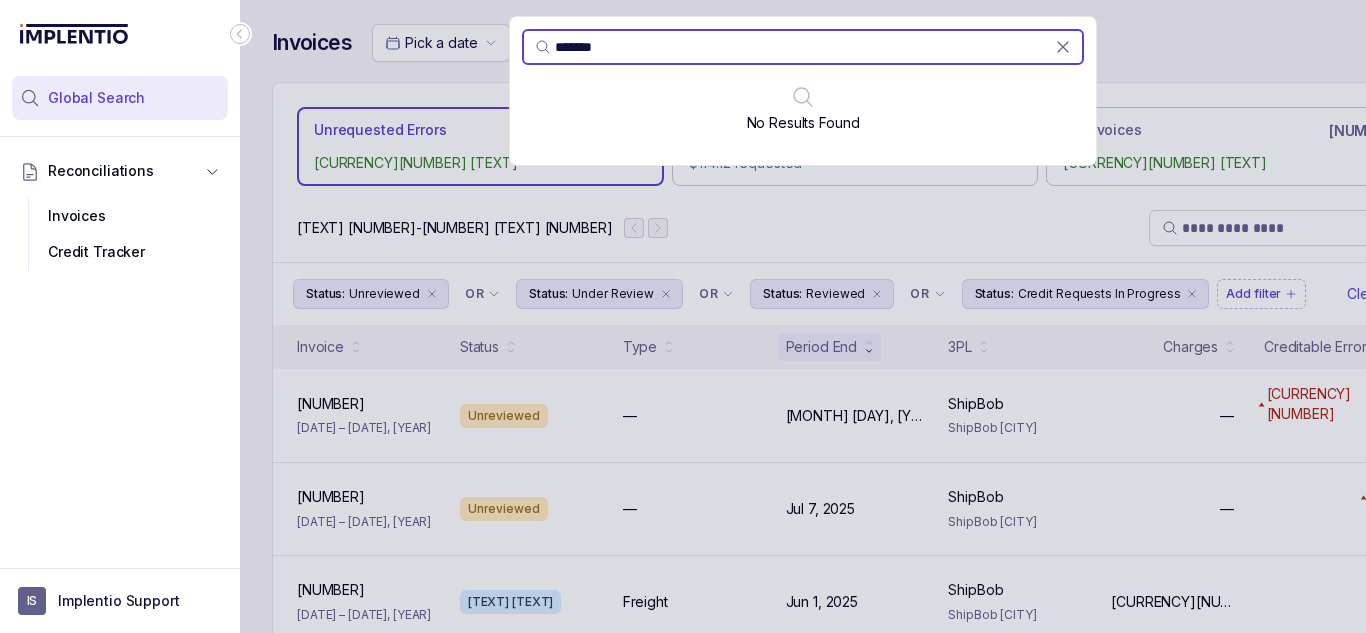 paste 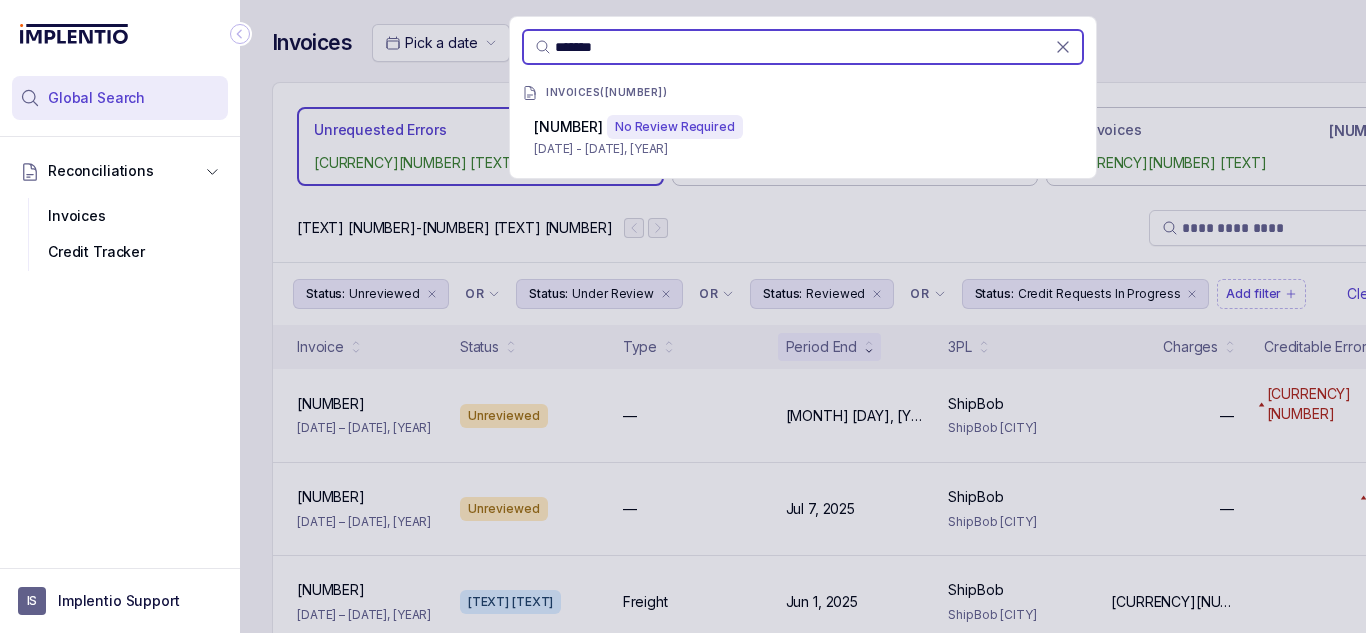 paste 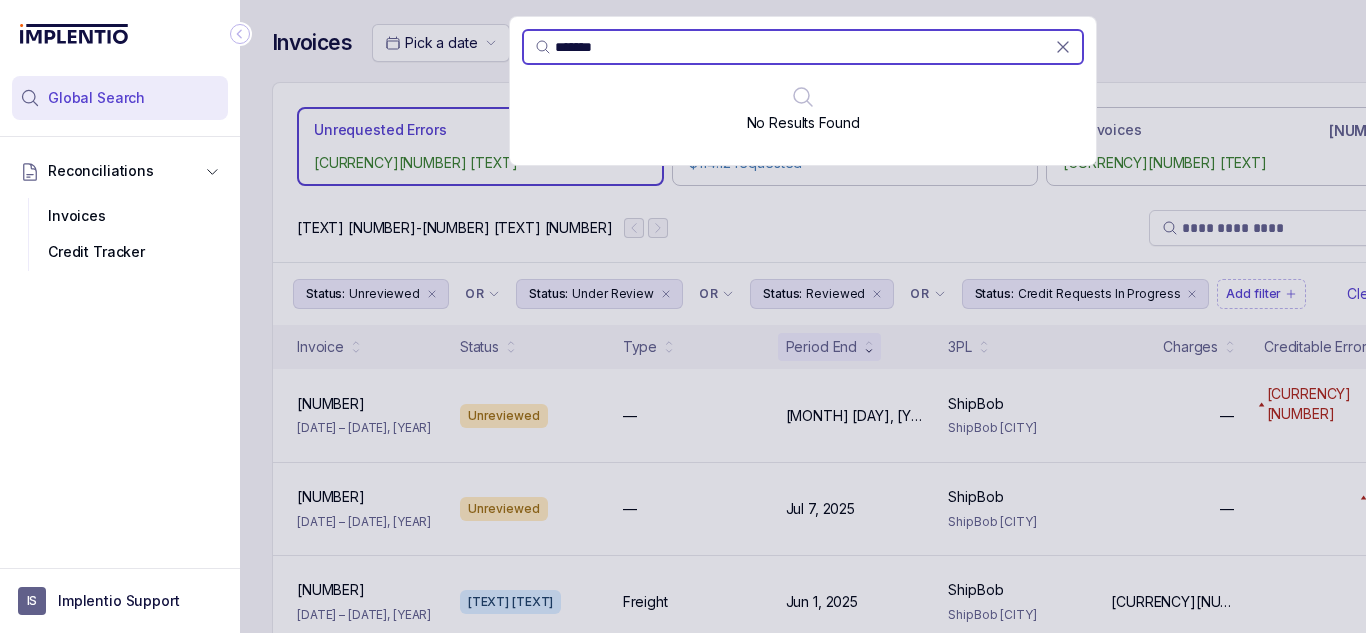paste 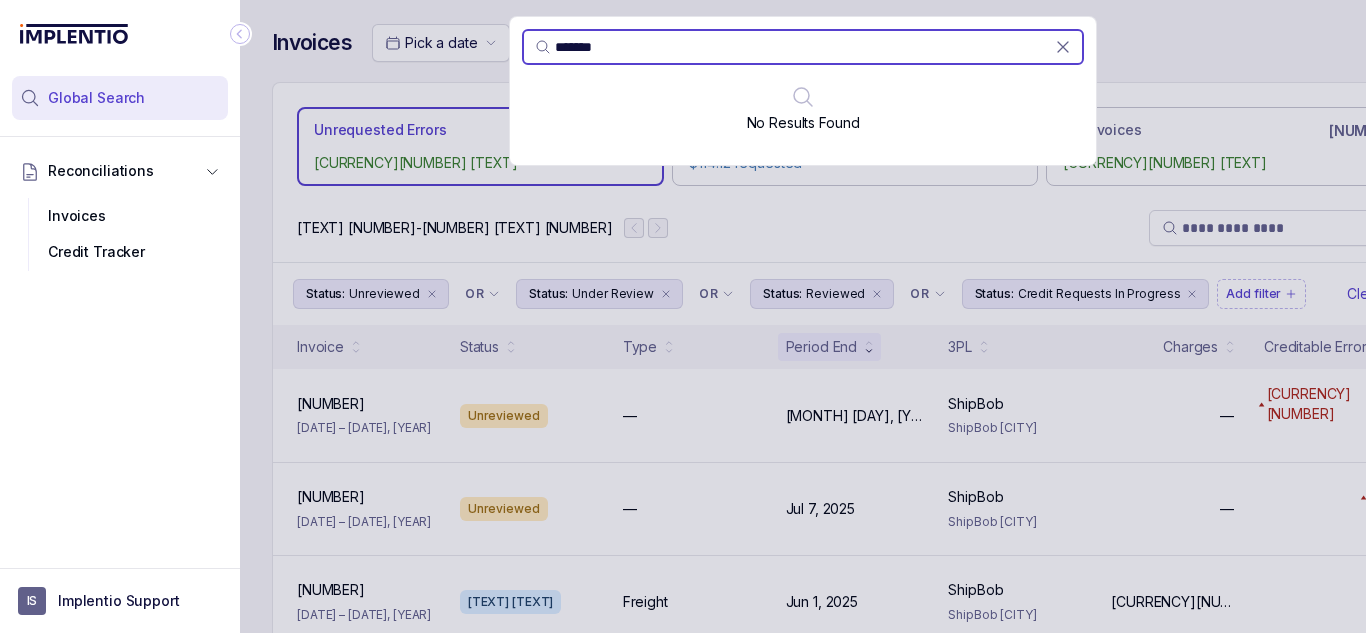 paste 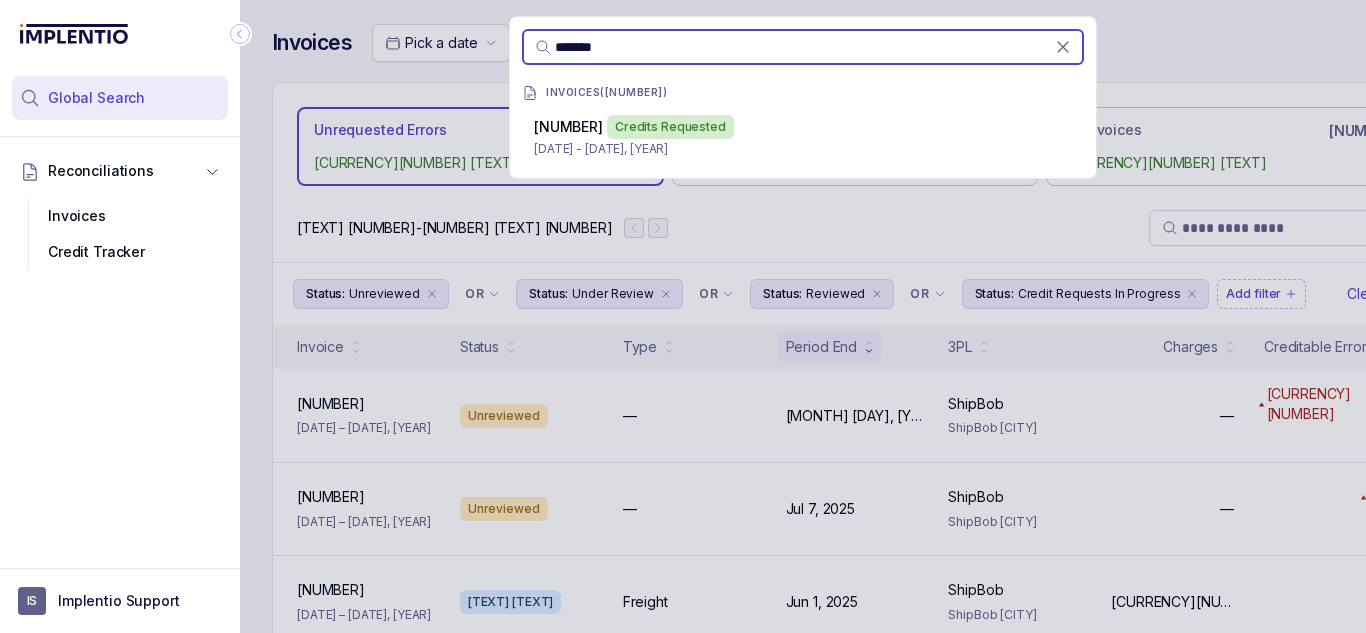 paste 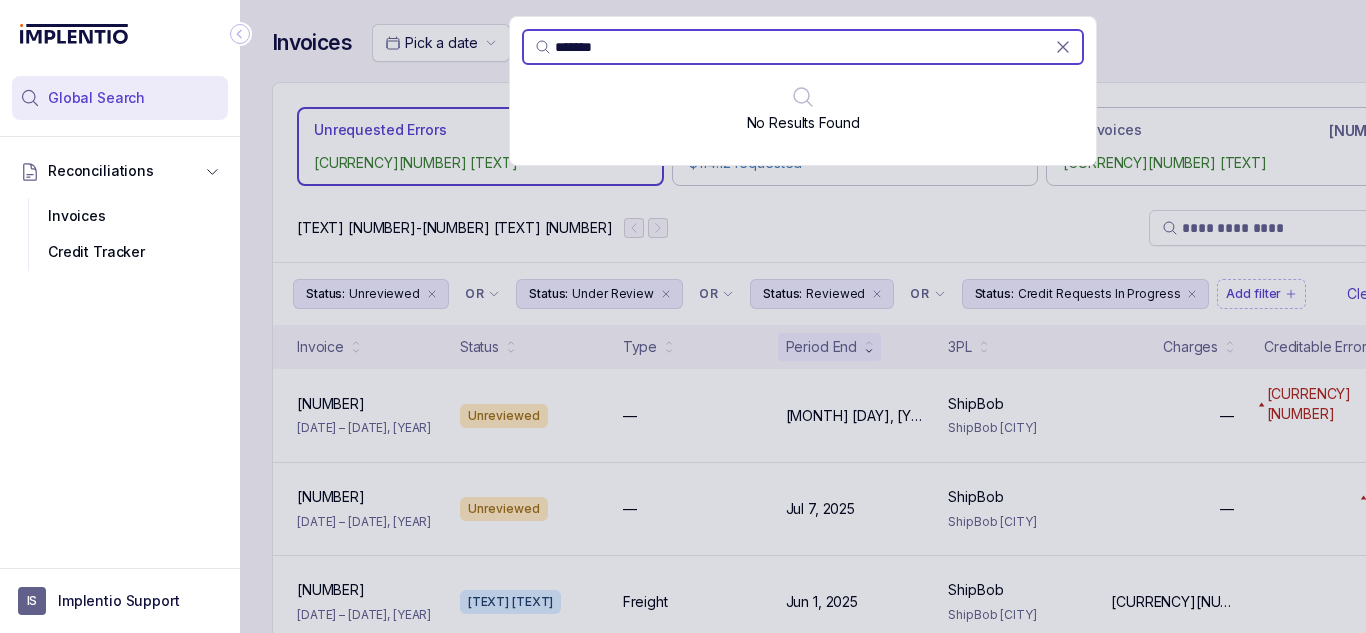 paste 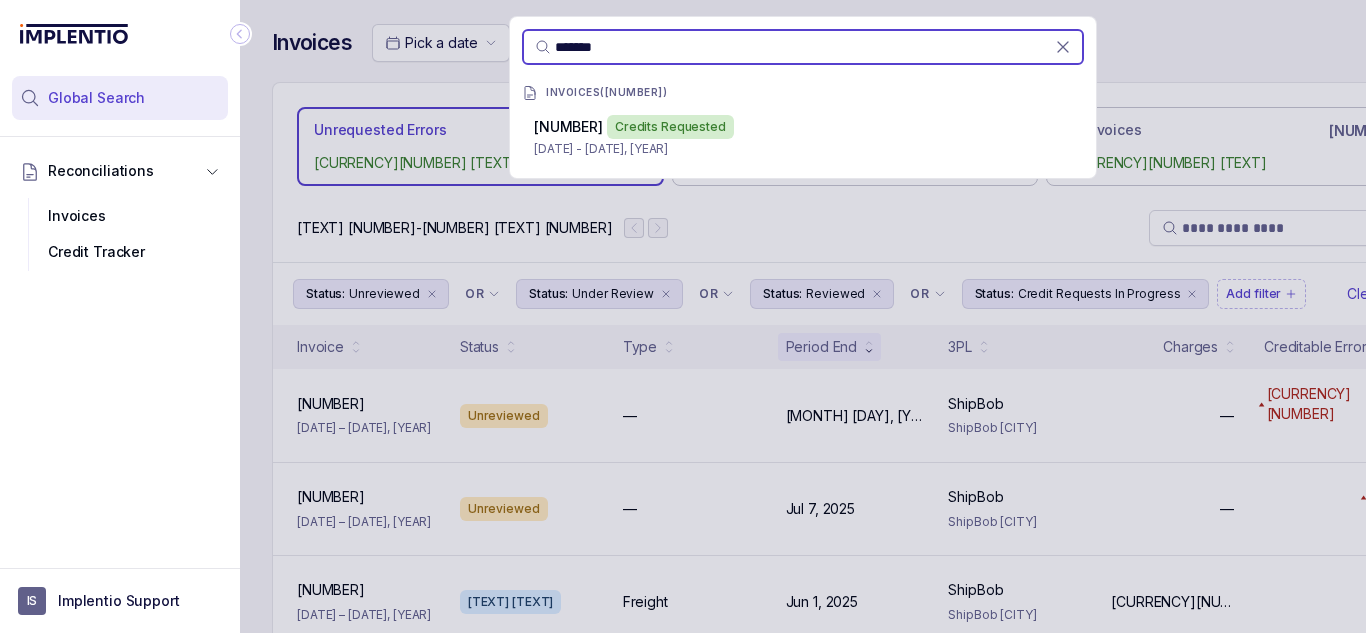 paste 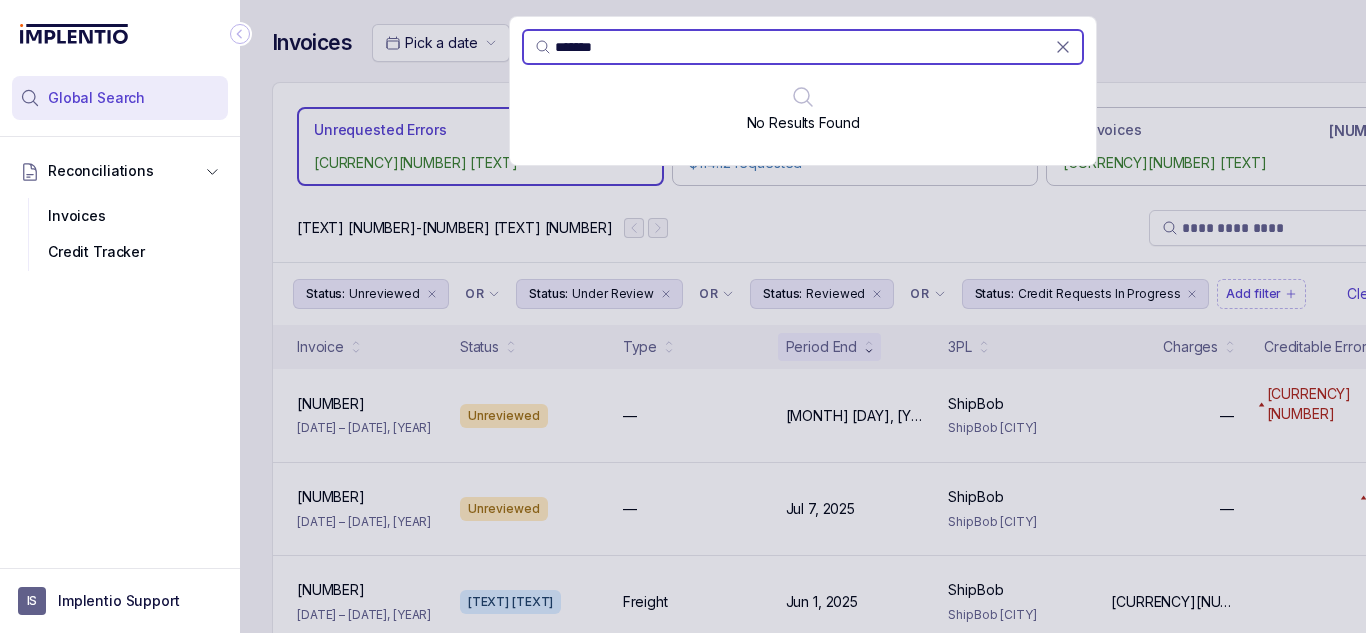 paste 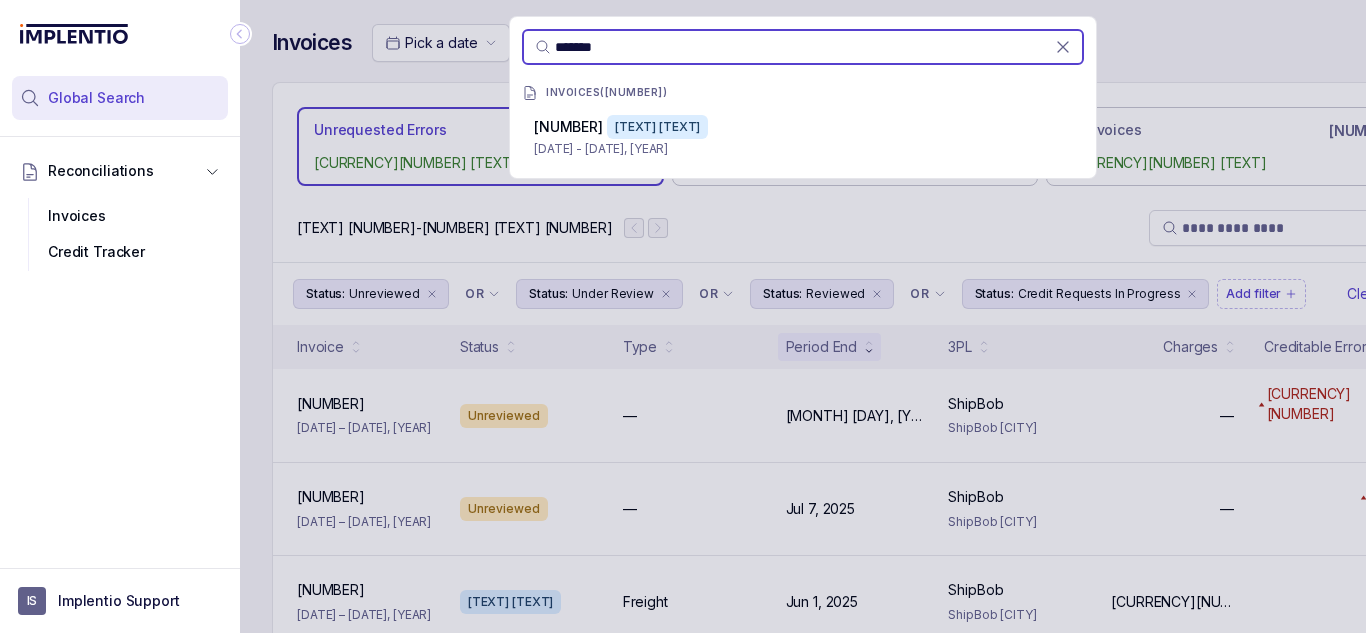 paste 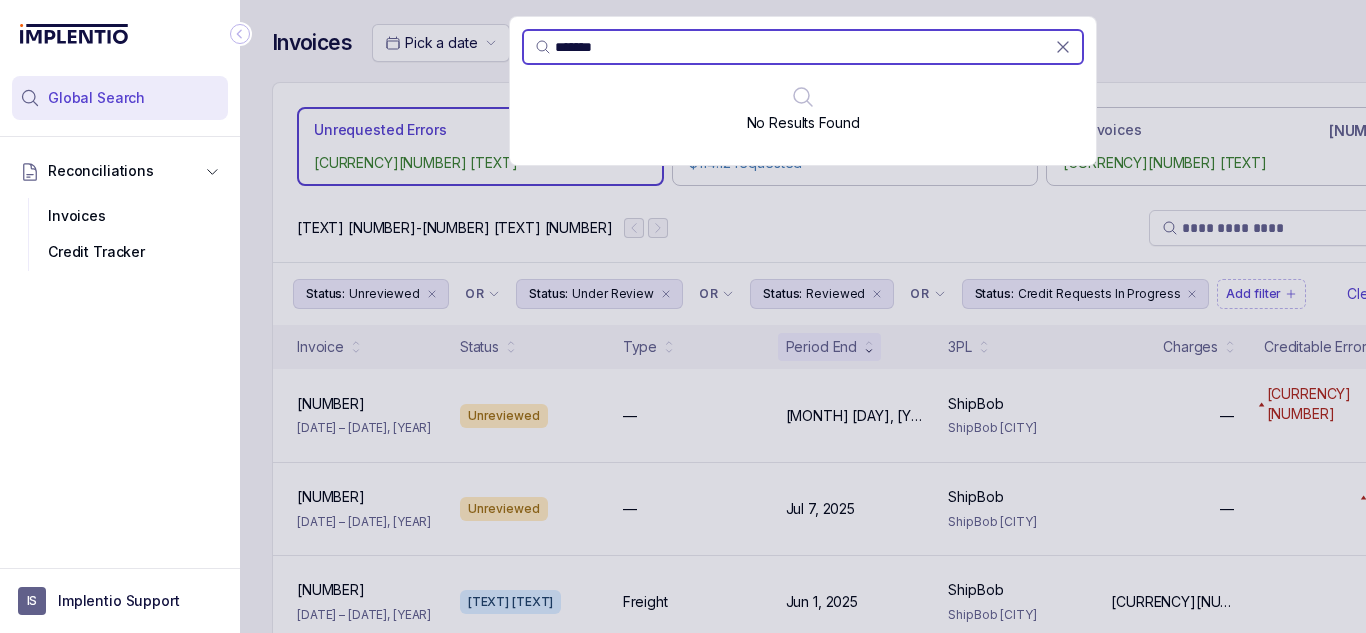 paste 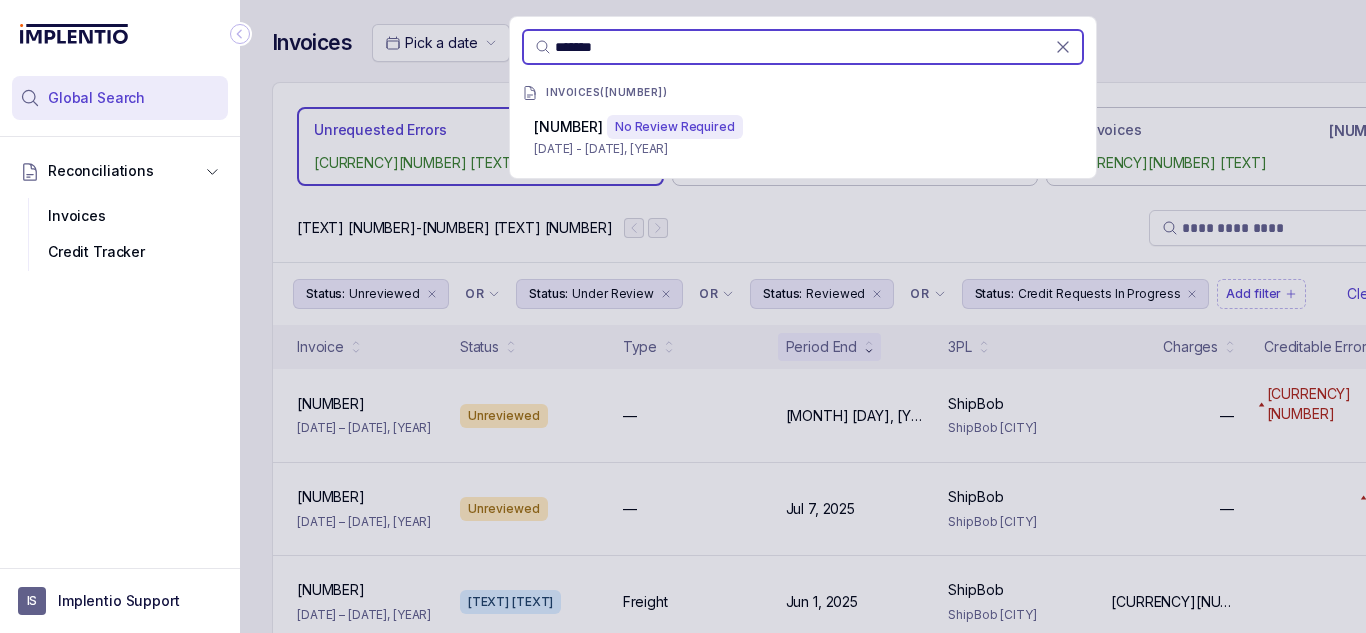 paste 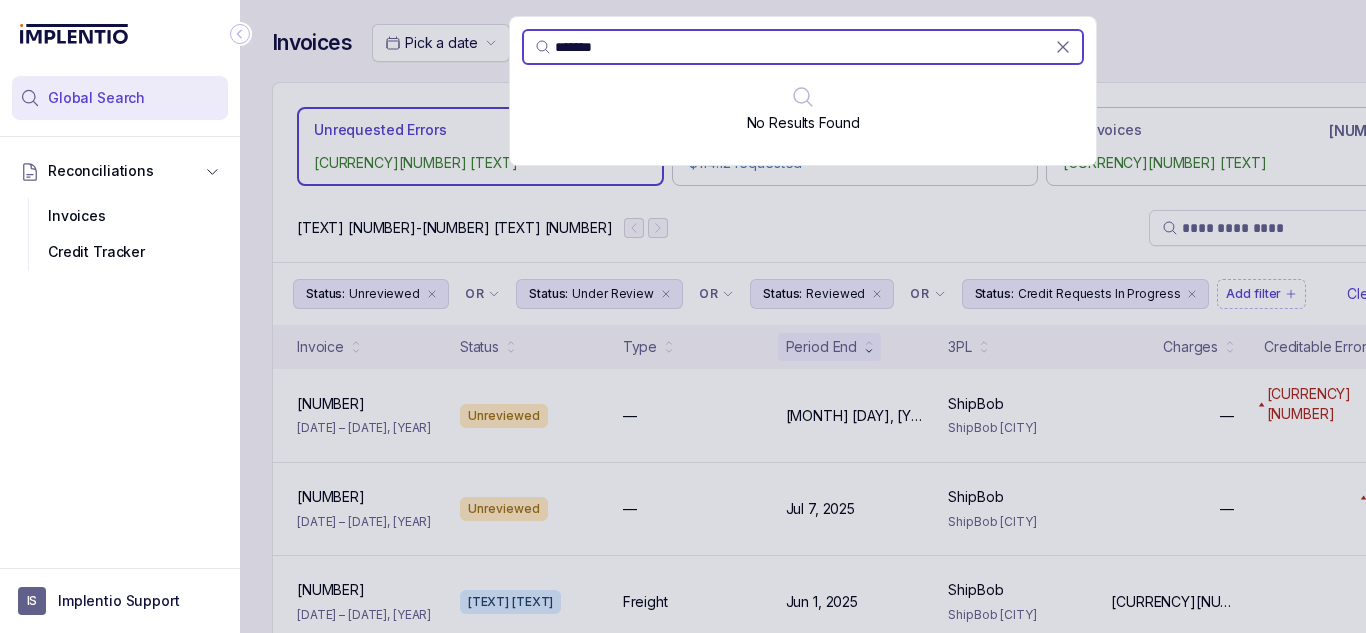 paste 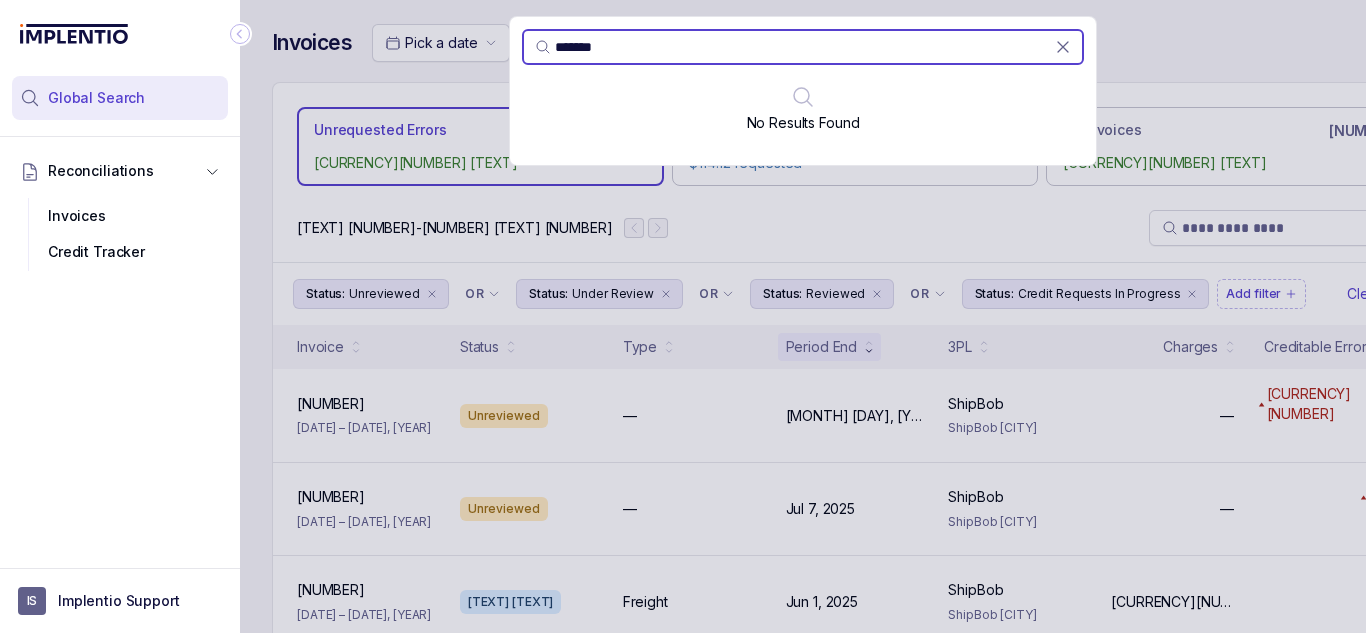 type on "*******" 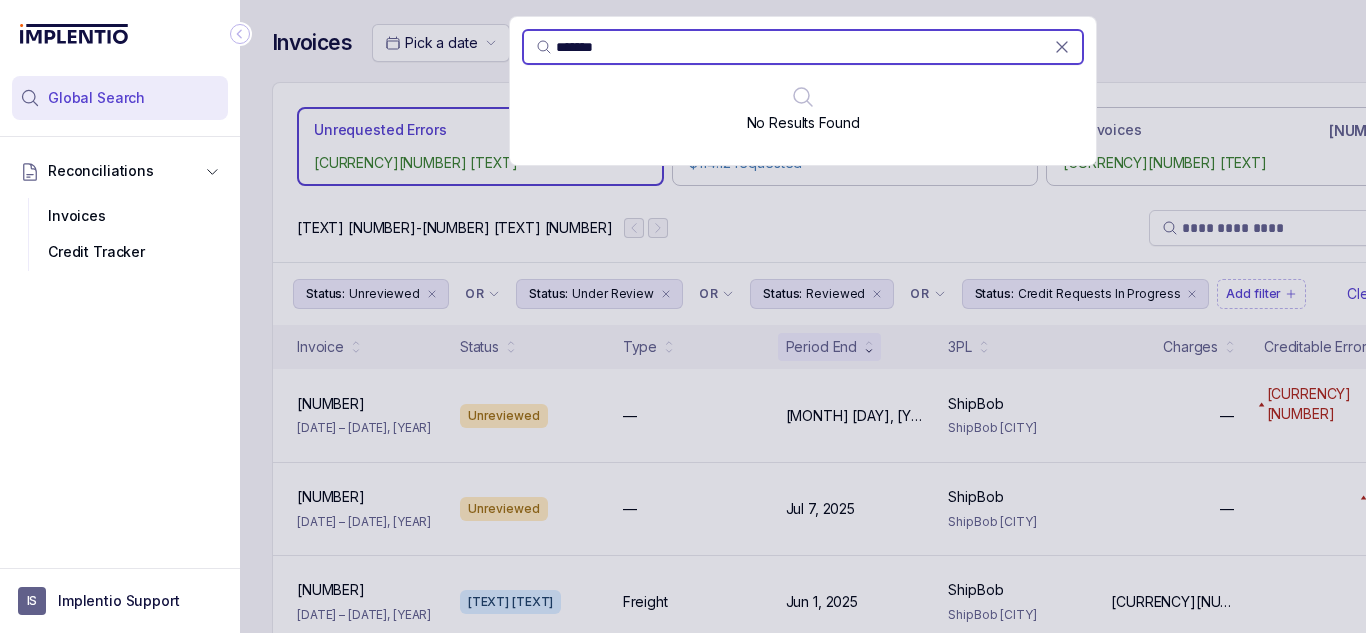 click on "******* No Results Found" at bounding box center (803, 316) 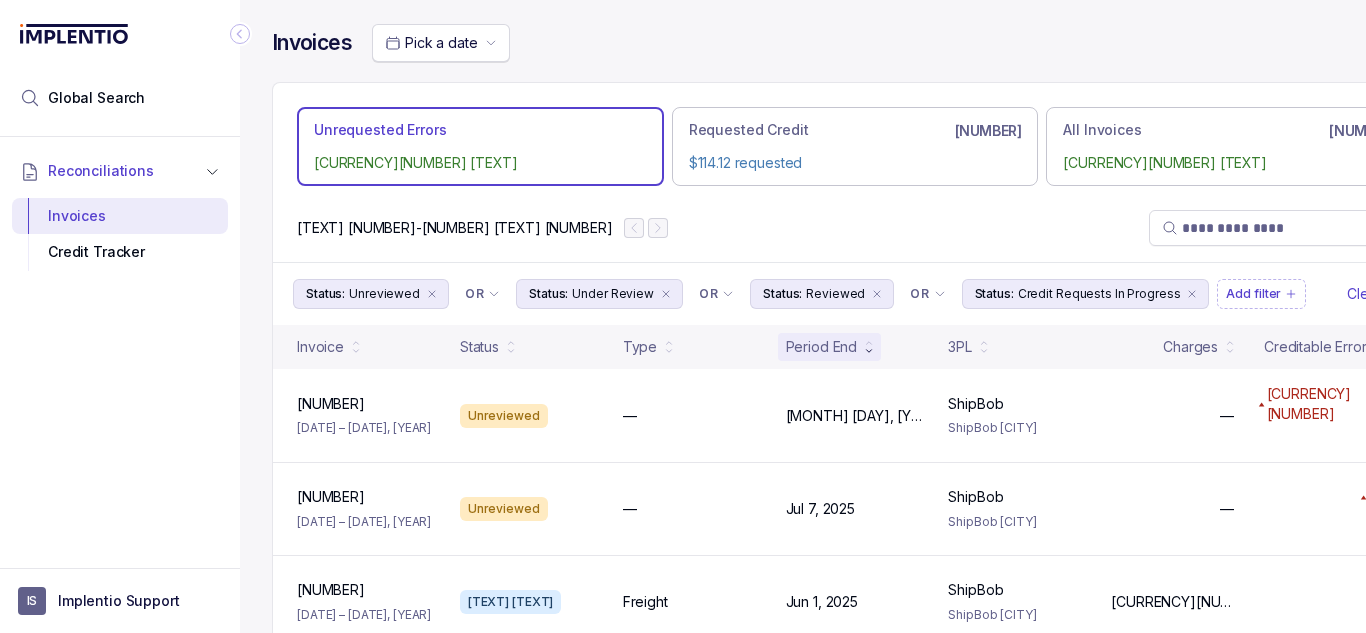 click on "Pick a date" at bounding box center (441, 42) 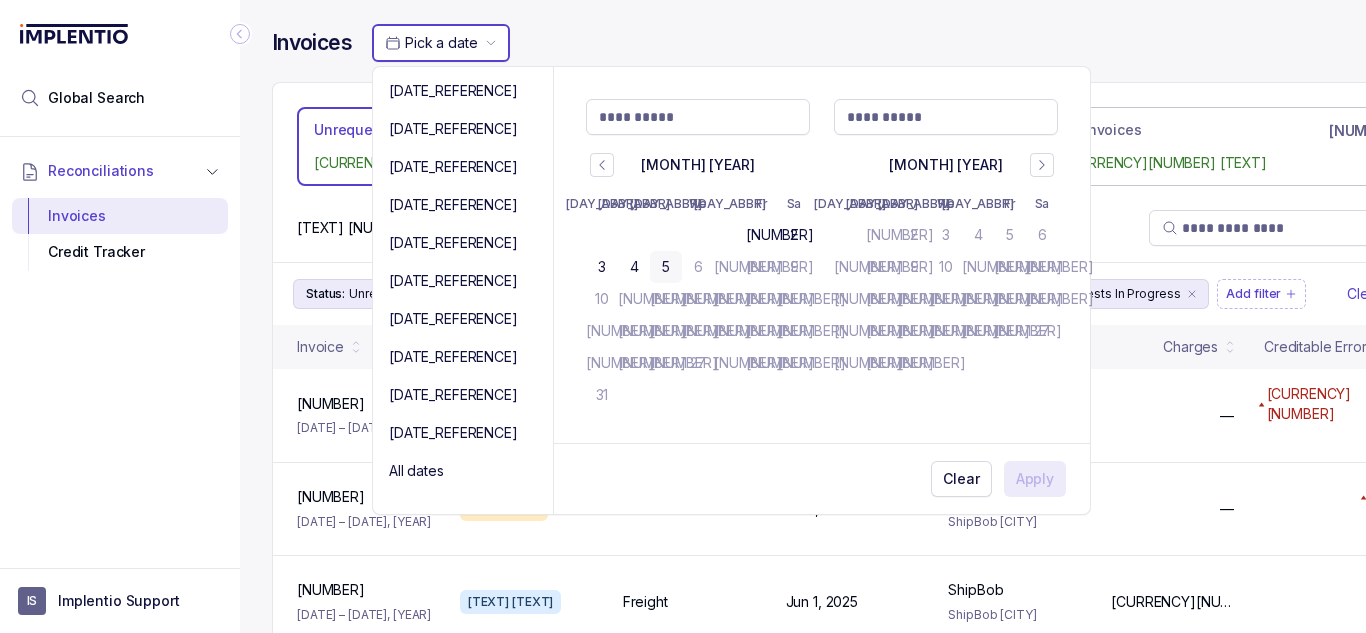 click on "Invoices Pick a date" at bounding box center (855, 41) 